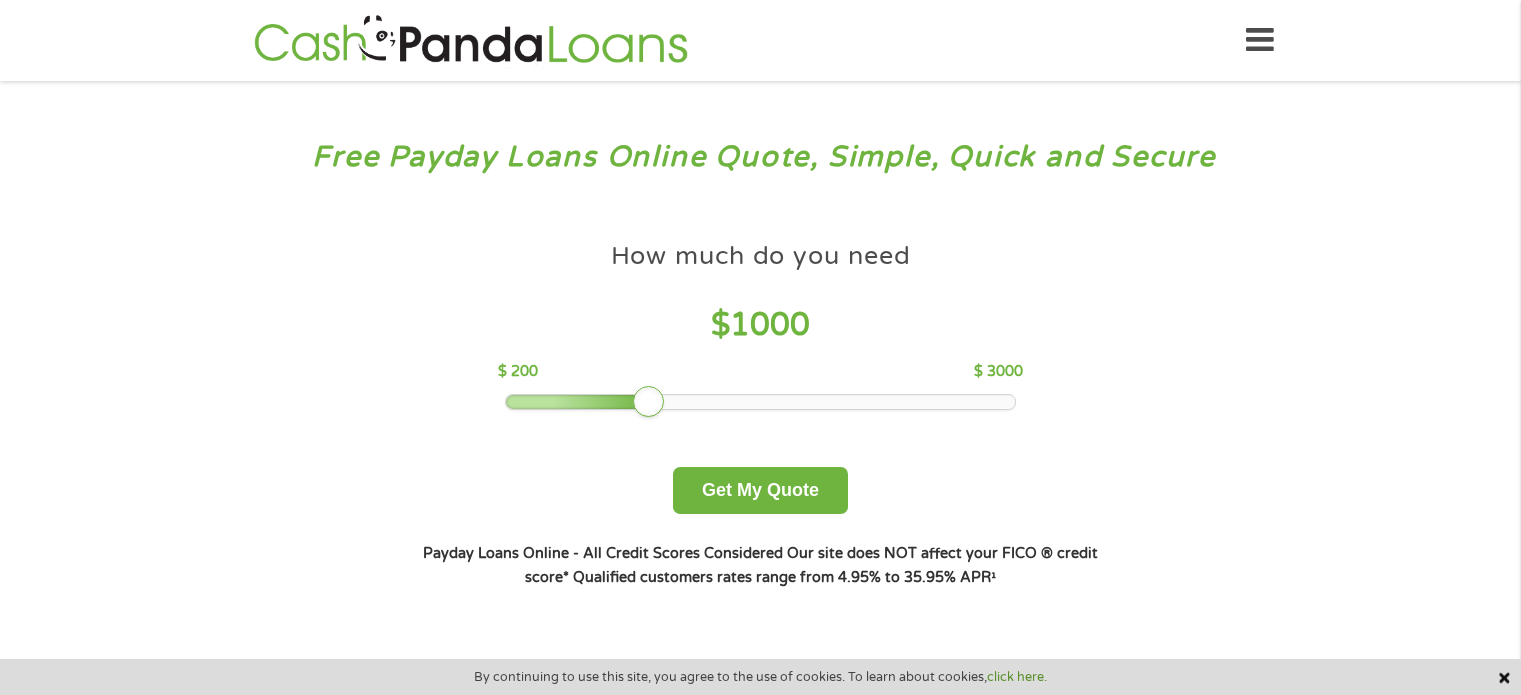 scroll, scrollTop: 0, scrollLeft: 0, axis: both 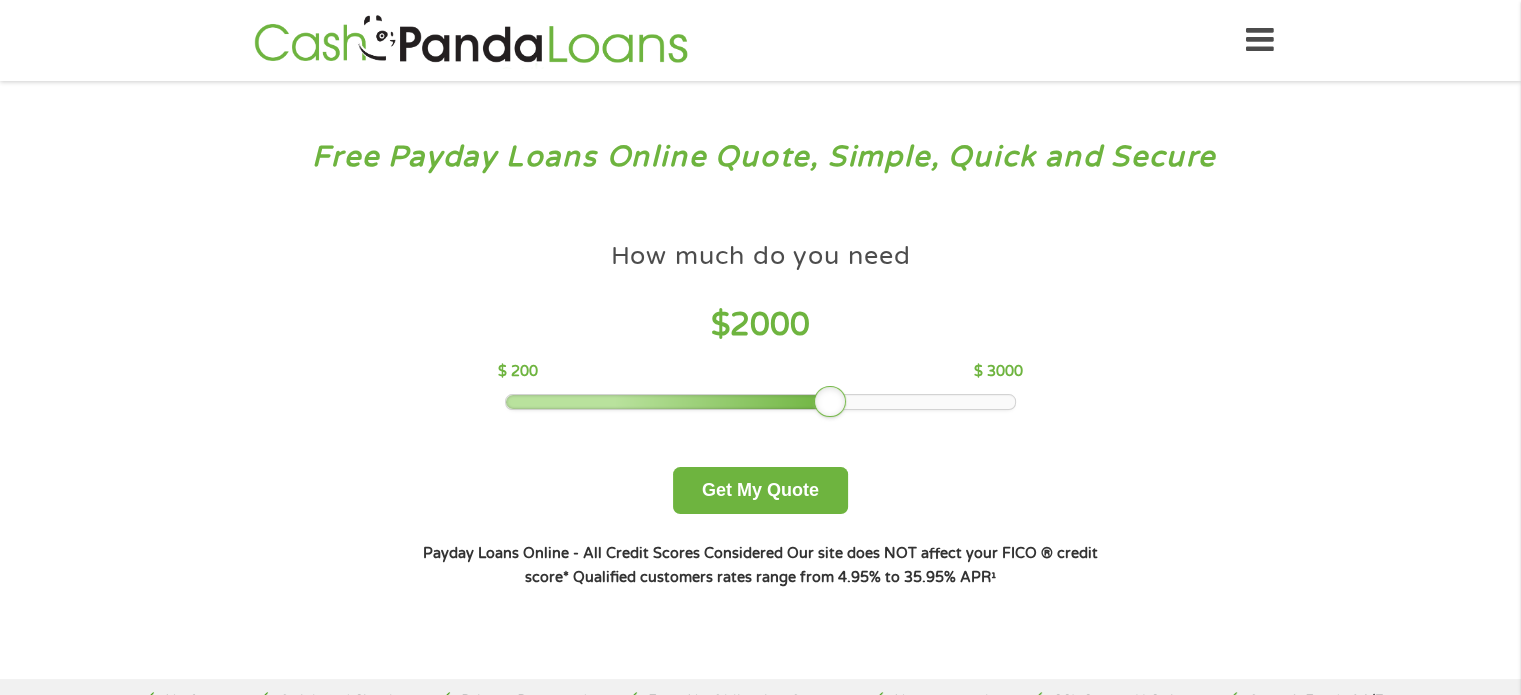 drag, startPoint x: 653, startPoint y: 406, endPoint x: 834, endPoint y: 426, distance: 182.10162 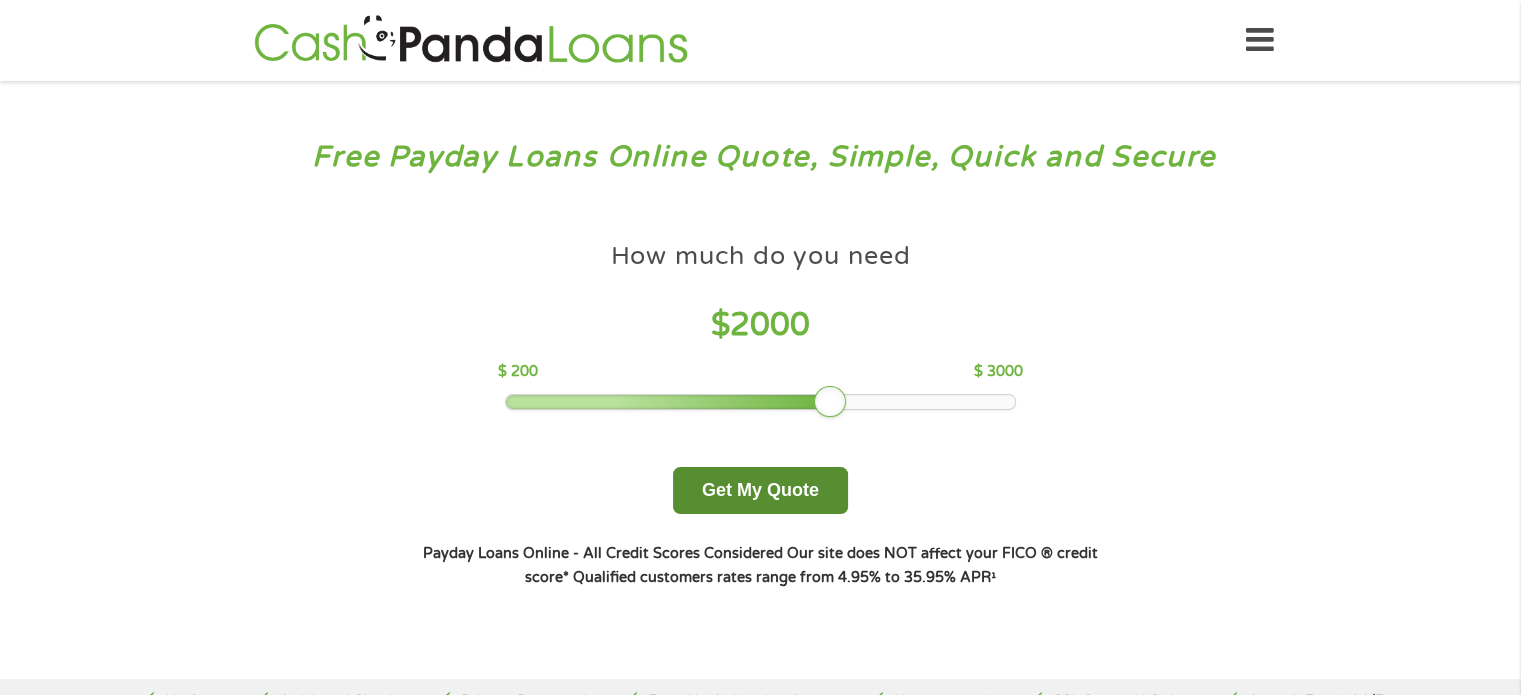 click on "Get My Quote" at bounding box center (760, 490) 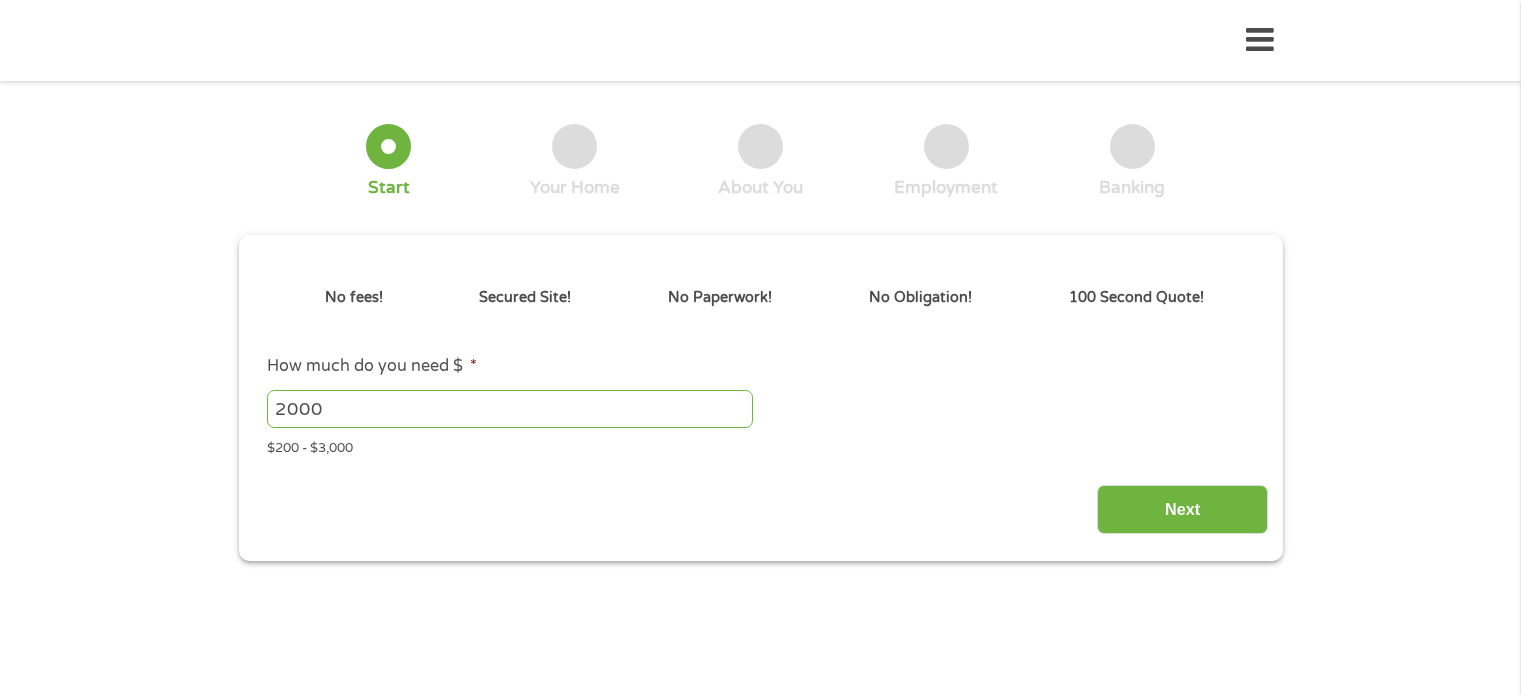 scroll, scrollTop: 0, scrollLeft: 0, axis: both 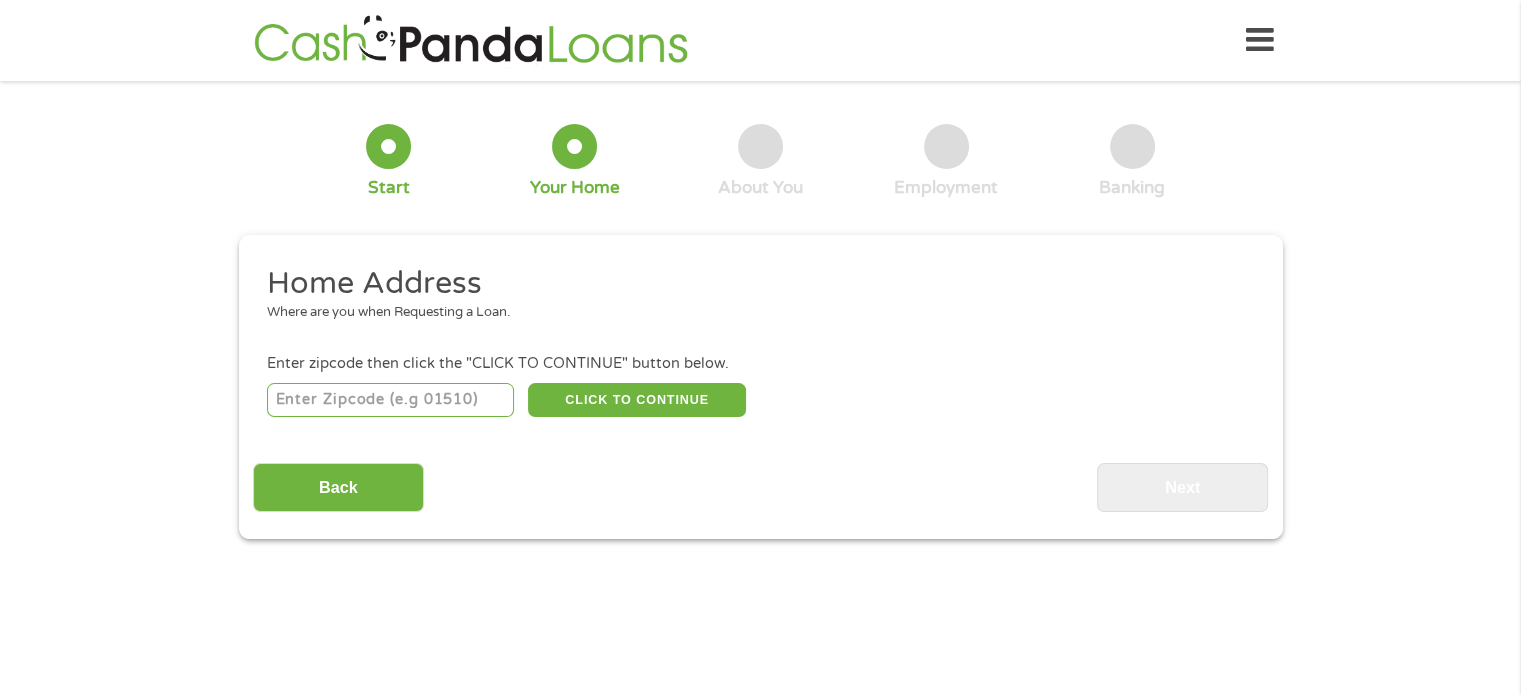 click at bounding box center (390, 400) 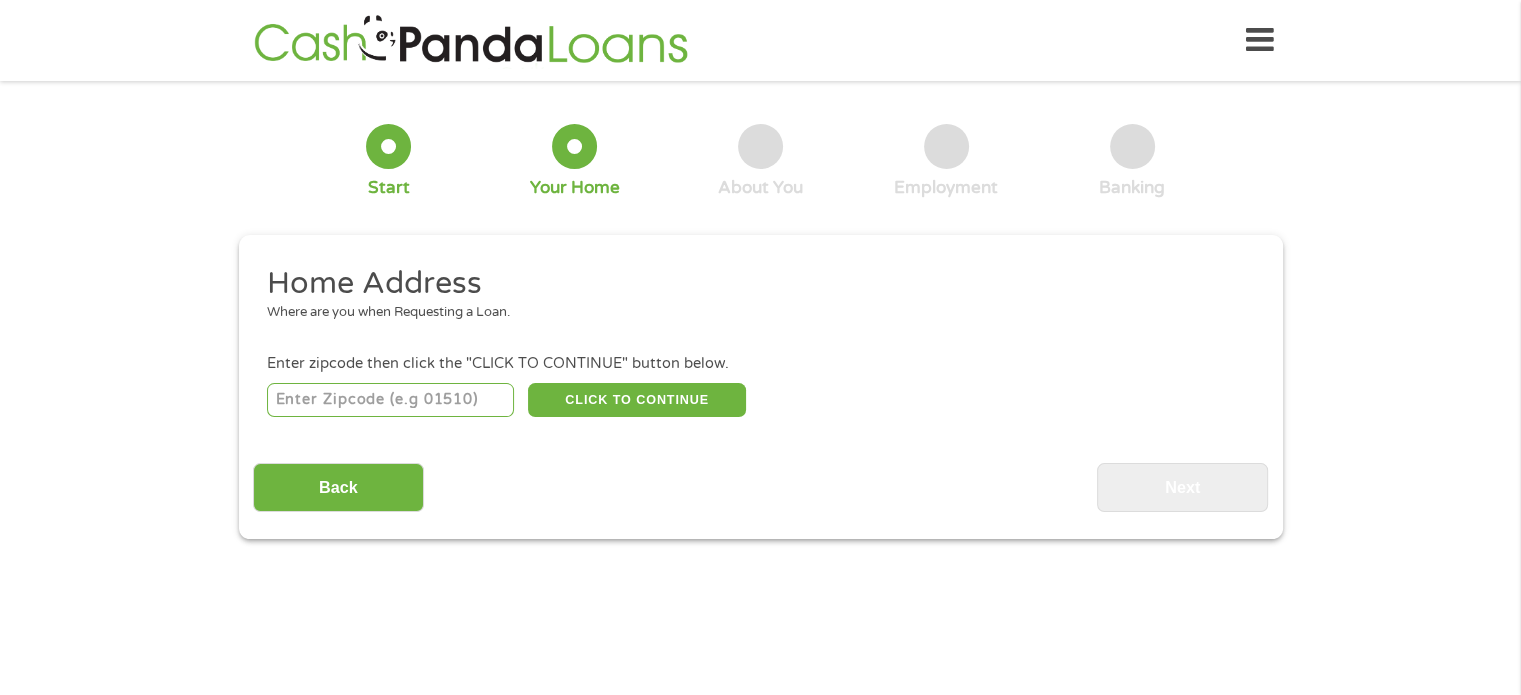 type on "27893" 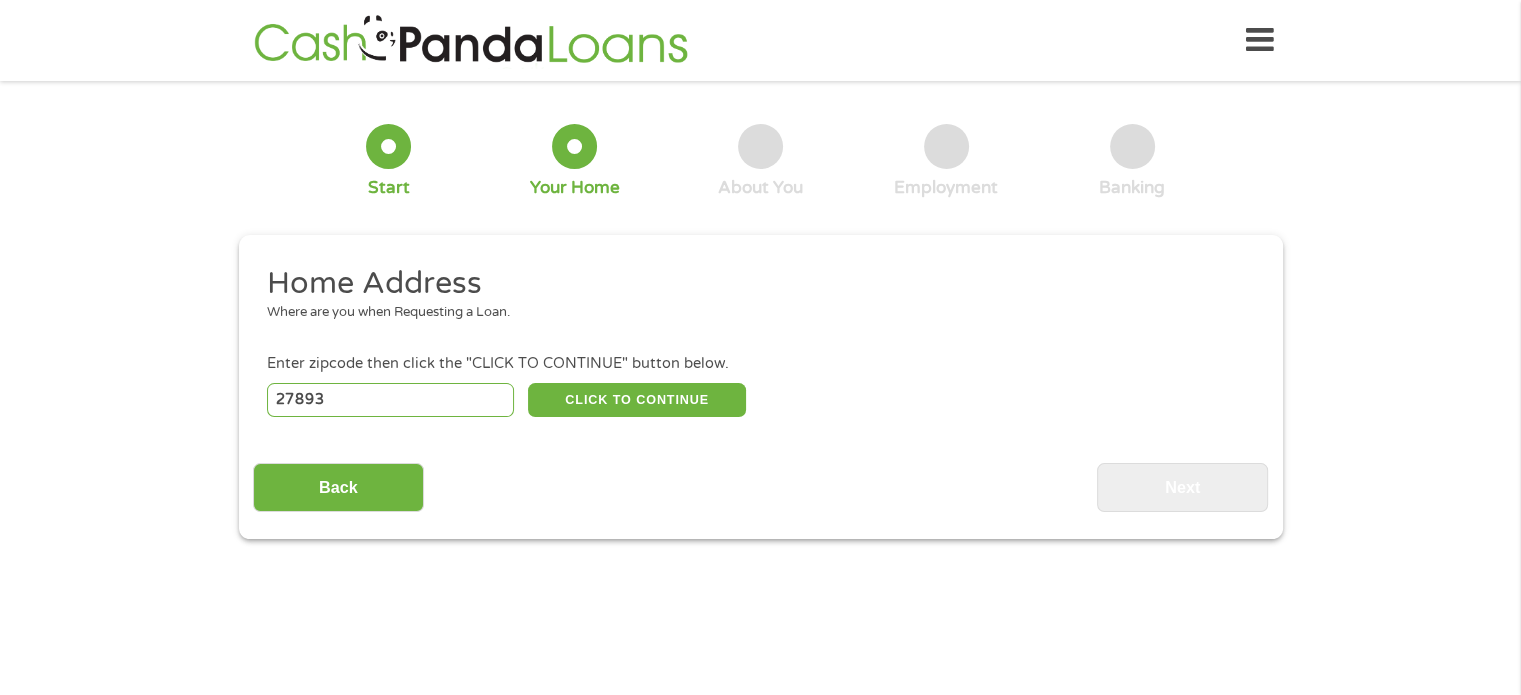select on "North Carolina" 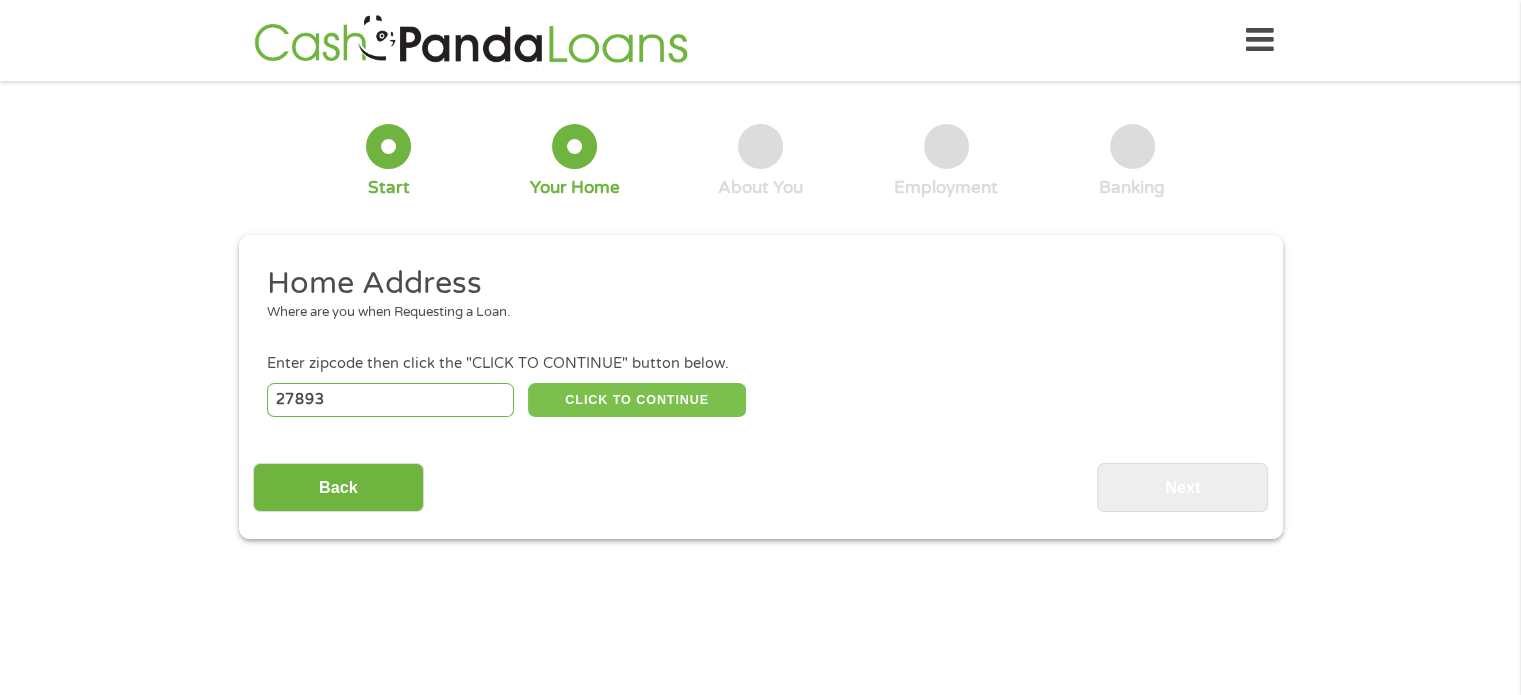 click on "CLICK TO CONTINUE" at bounding box center [637, 400] 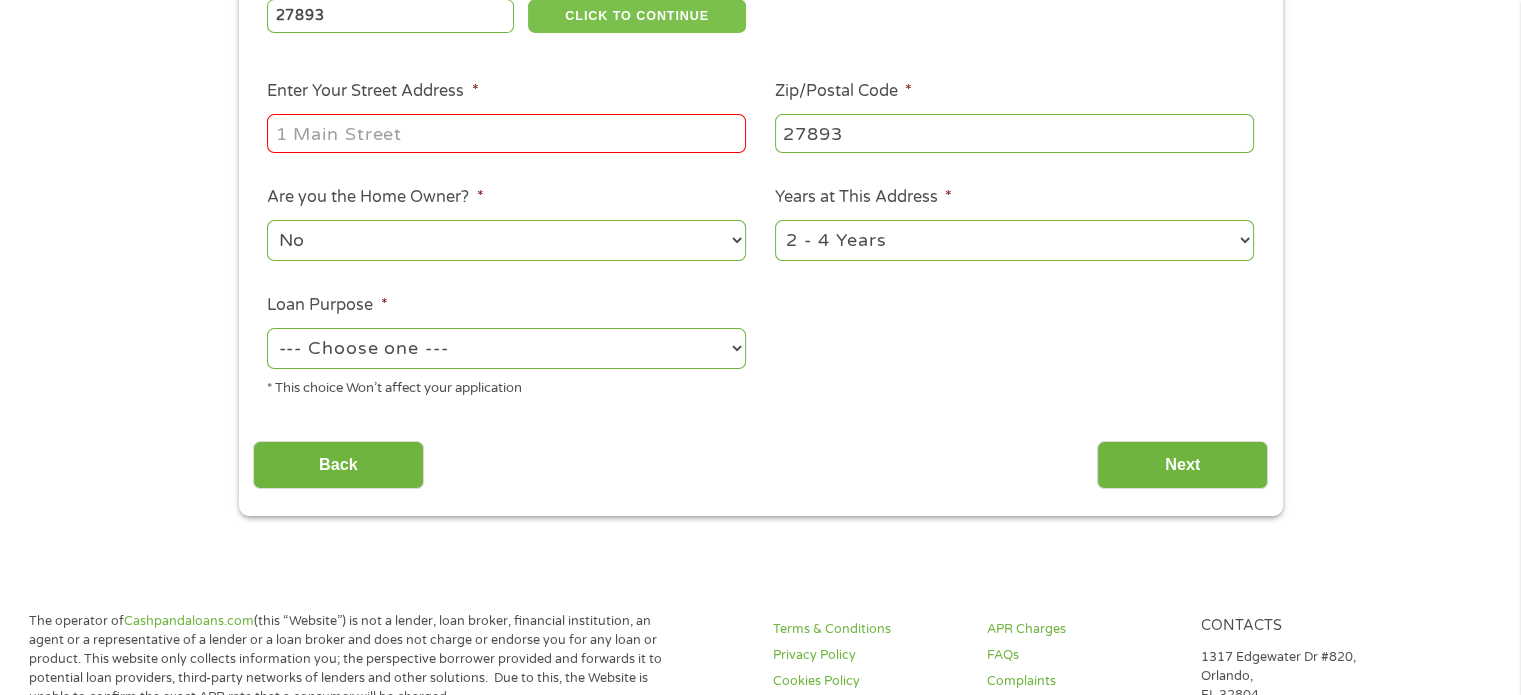 scroll, scrollTop: 396, scrollLeft: 0, axis: vertical 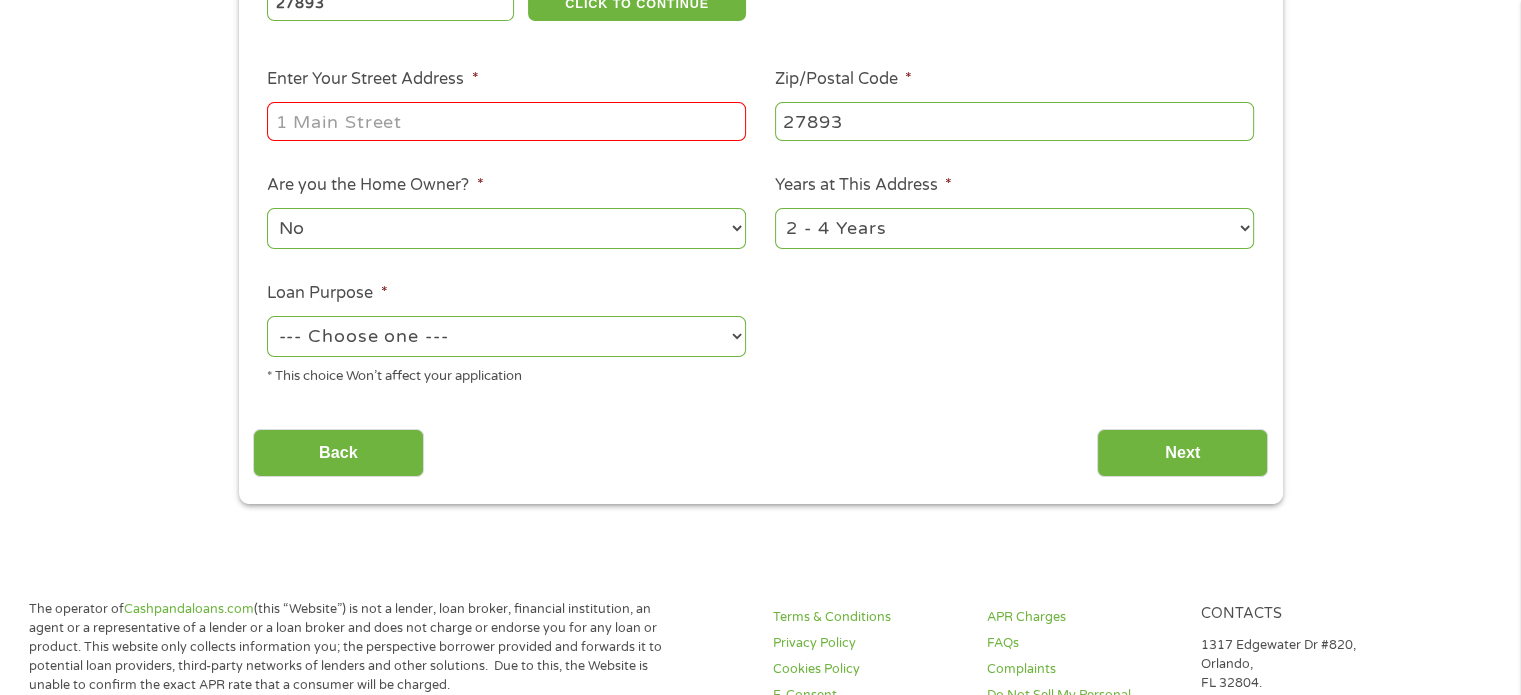 click on "Enter Your Street Address *" at bounding box center (506, 121) 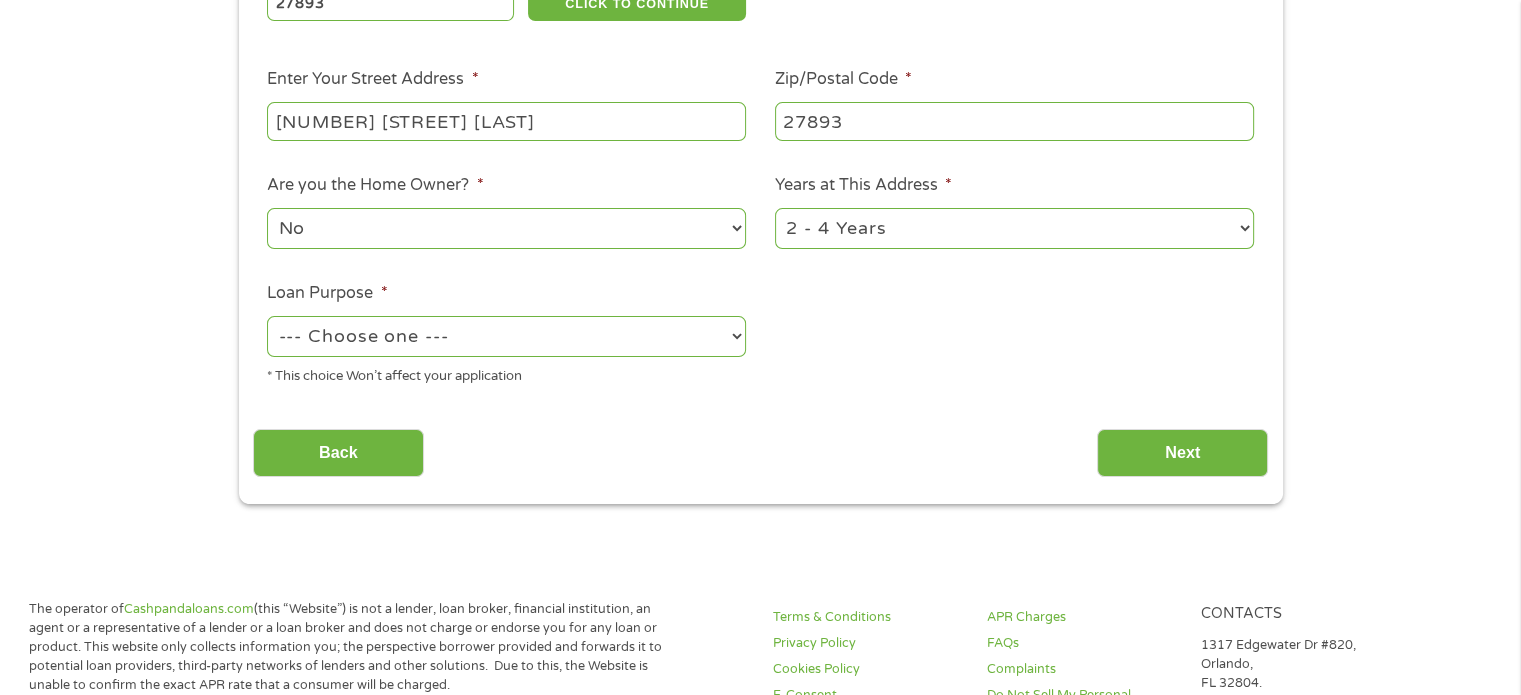 type on "[NUMBER] [STREET] [LAST]" 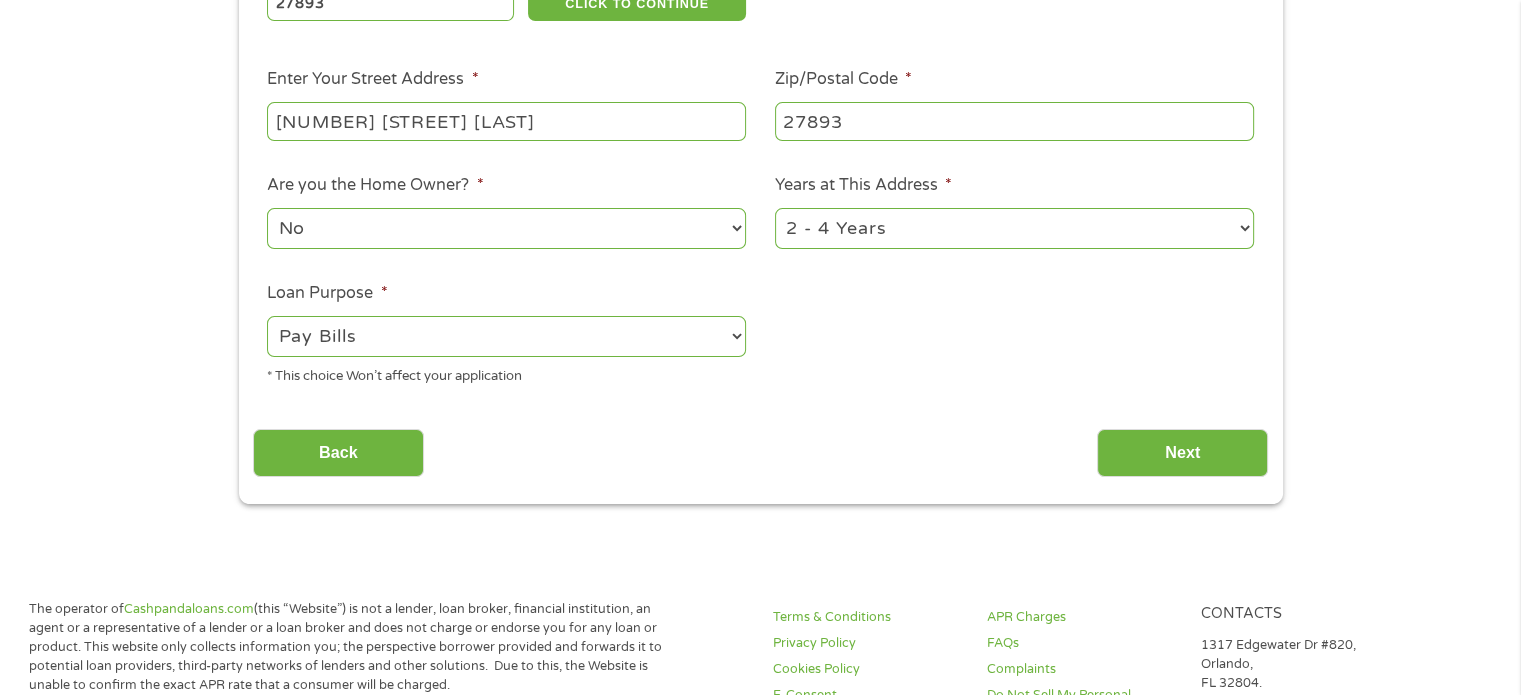 click on "--- Choose one --- Pay Bills Debt Consolidation Home Improvement Major Purchase Car Loan Short Term Cash Medical Expenses Other" at bounding box center [506, 336] 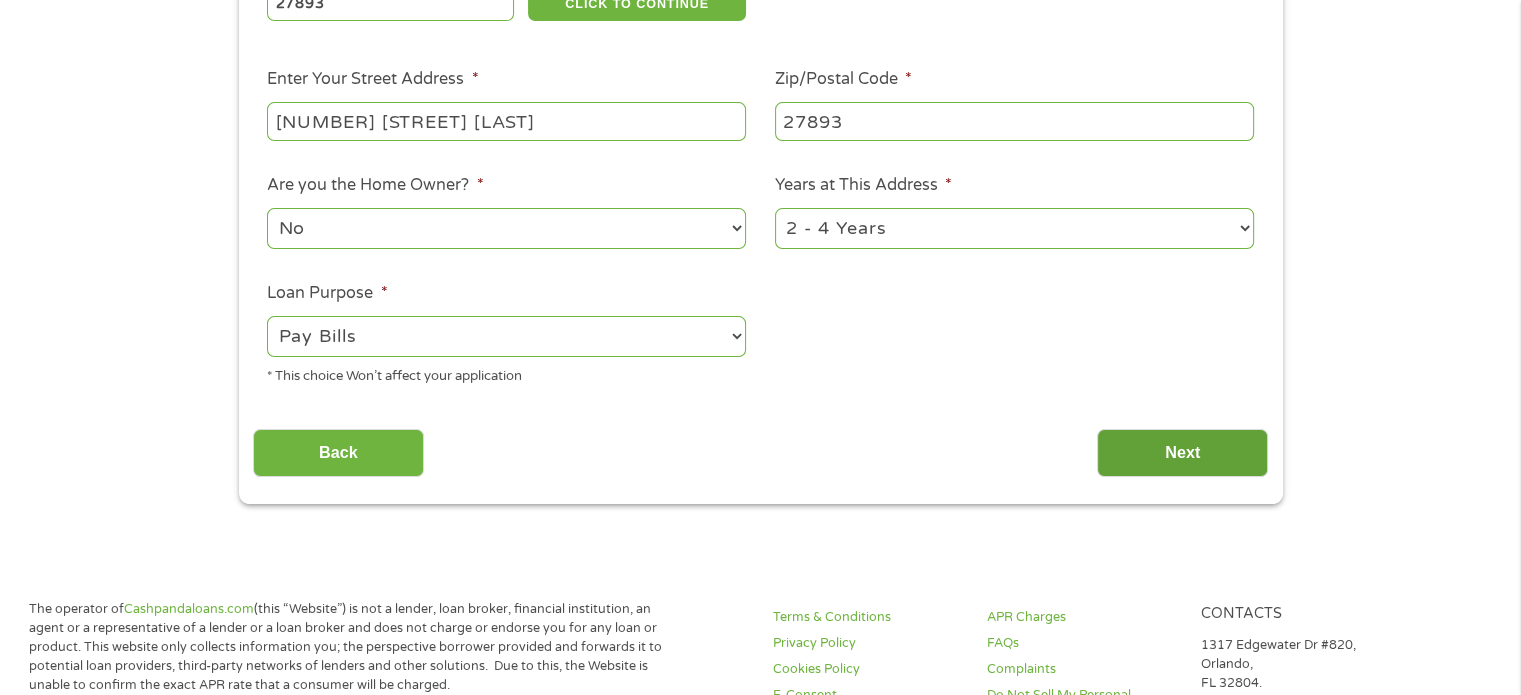 click on "Next" at bounding box center (1182, 453) 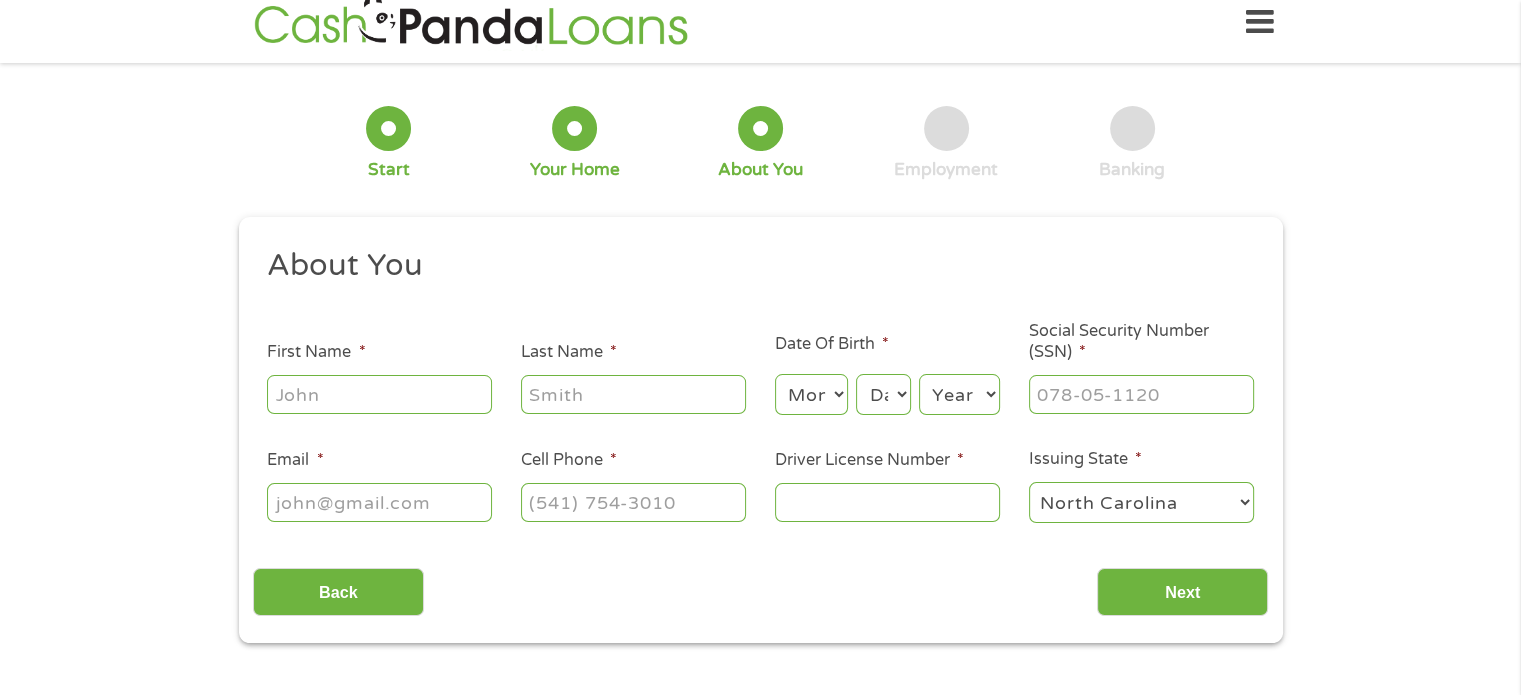scroll, scrollTop: 0, scrollLeft: 0, axis: both 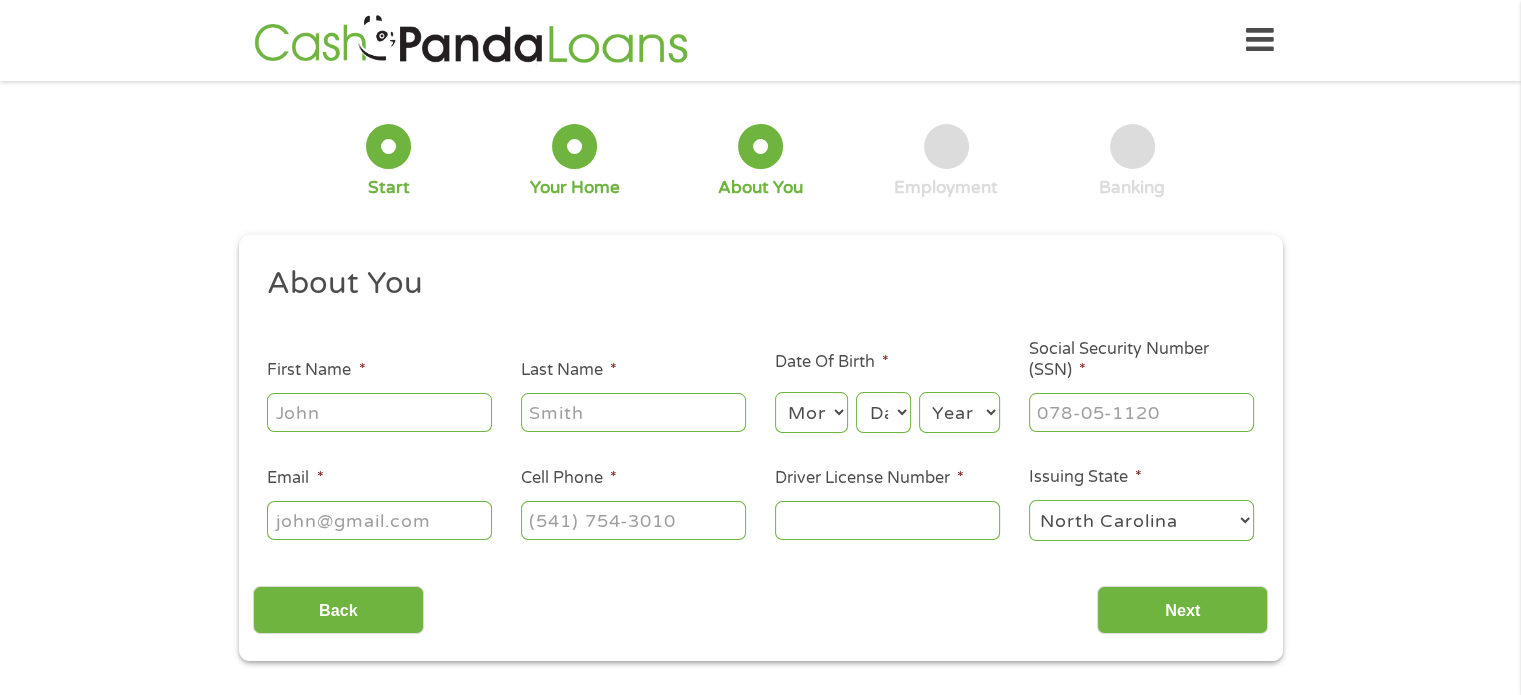 click on "First Name *" at bounding box center (379, 412) 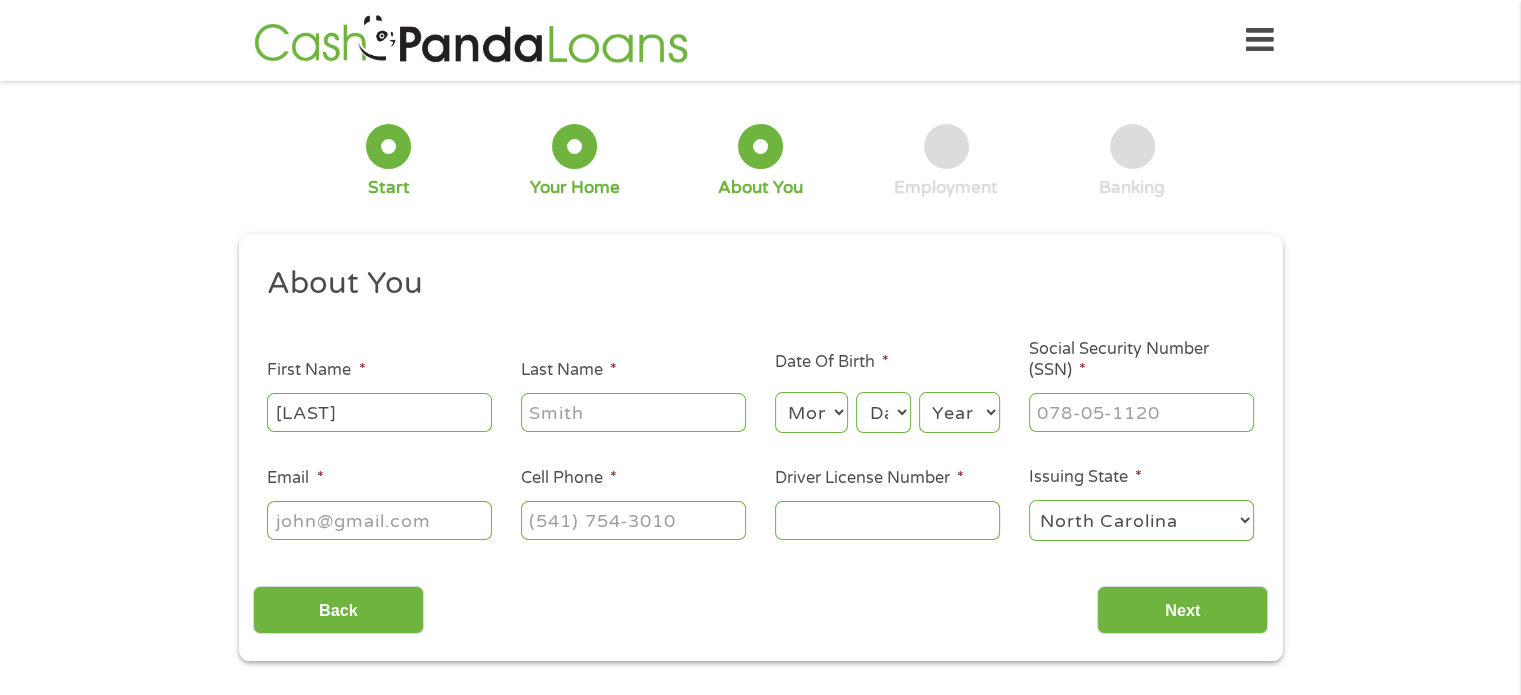 type on "[LAST]" 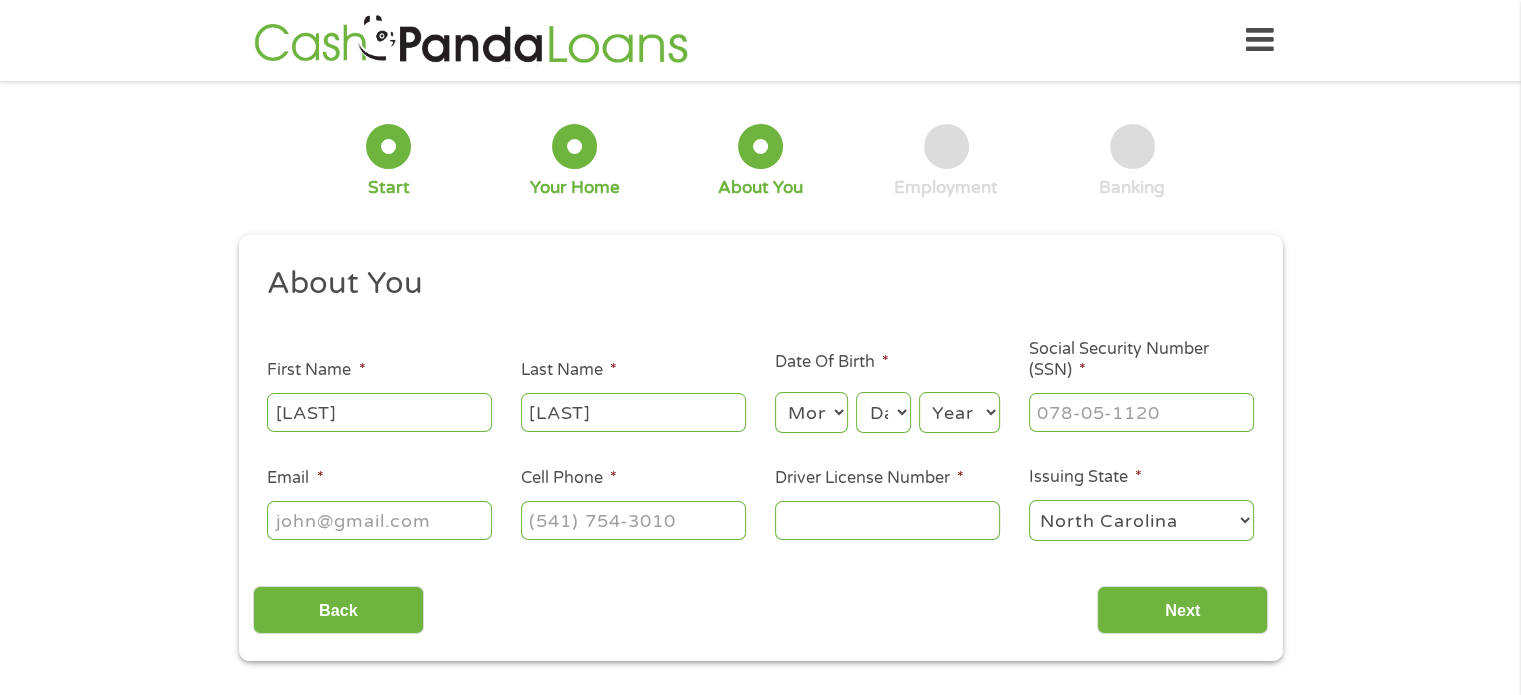 type on "[LAST]" 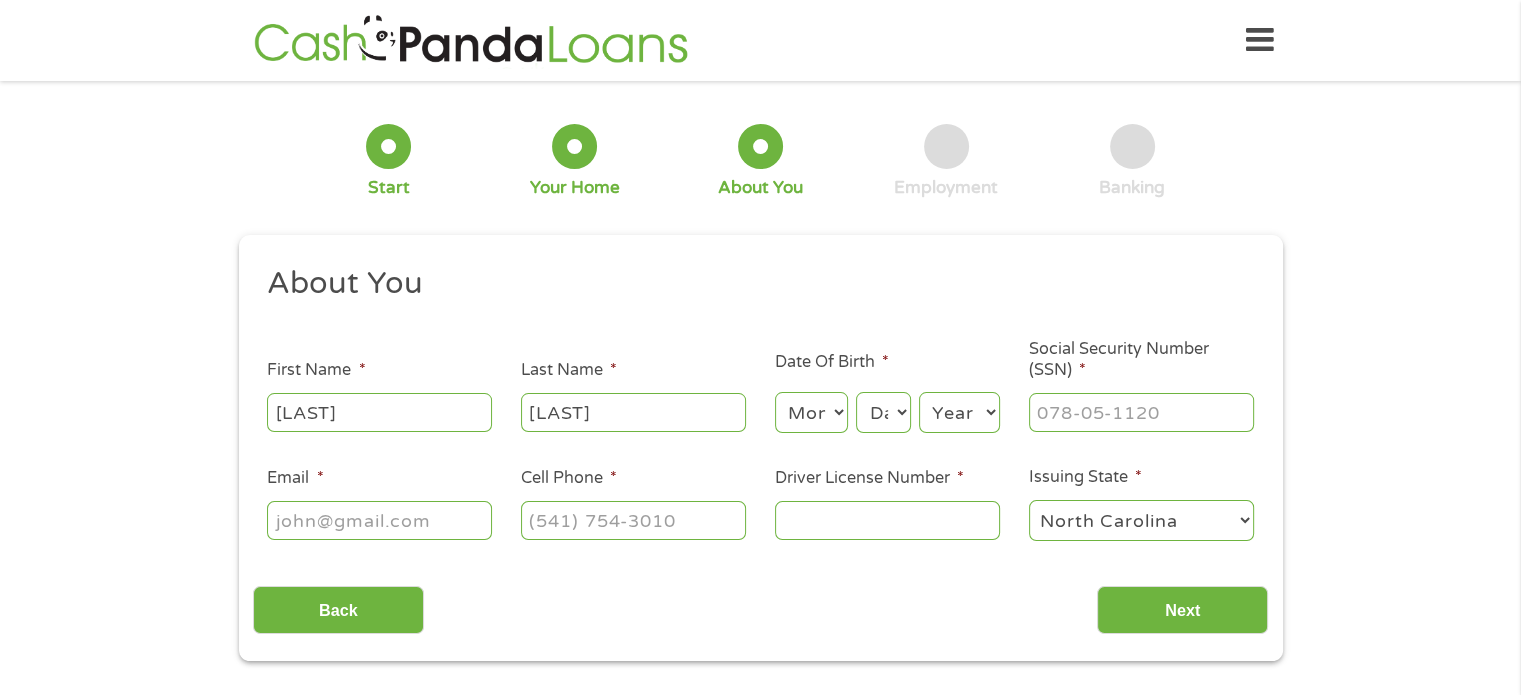 type on "k" 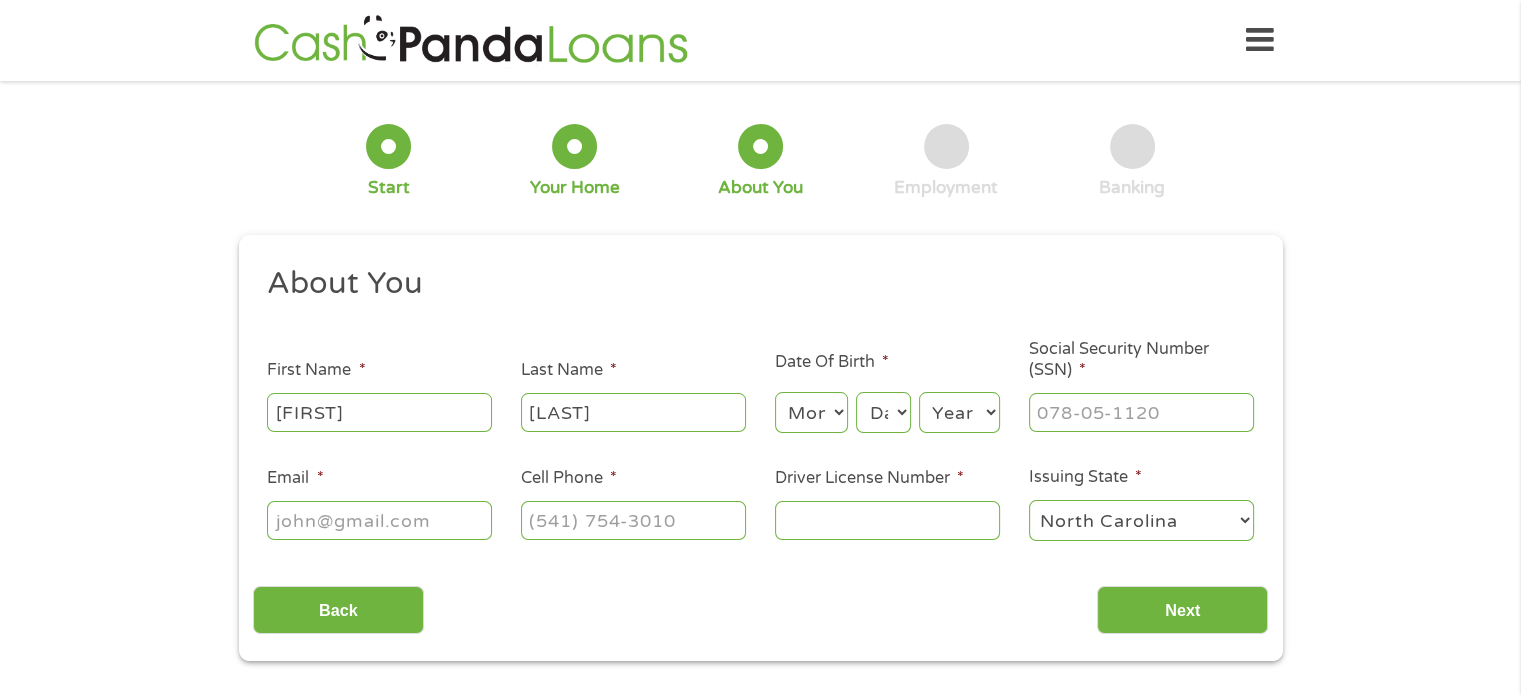 type on "[FIRST]" 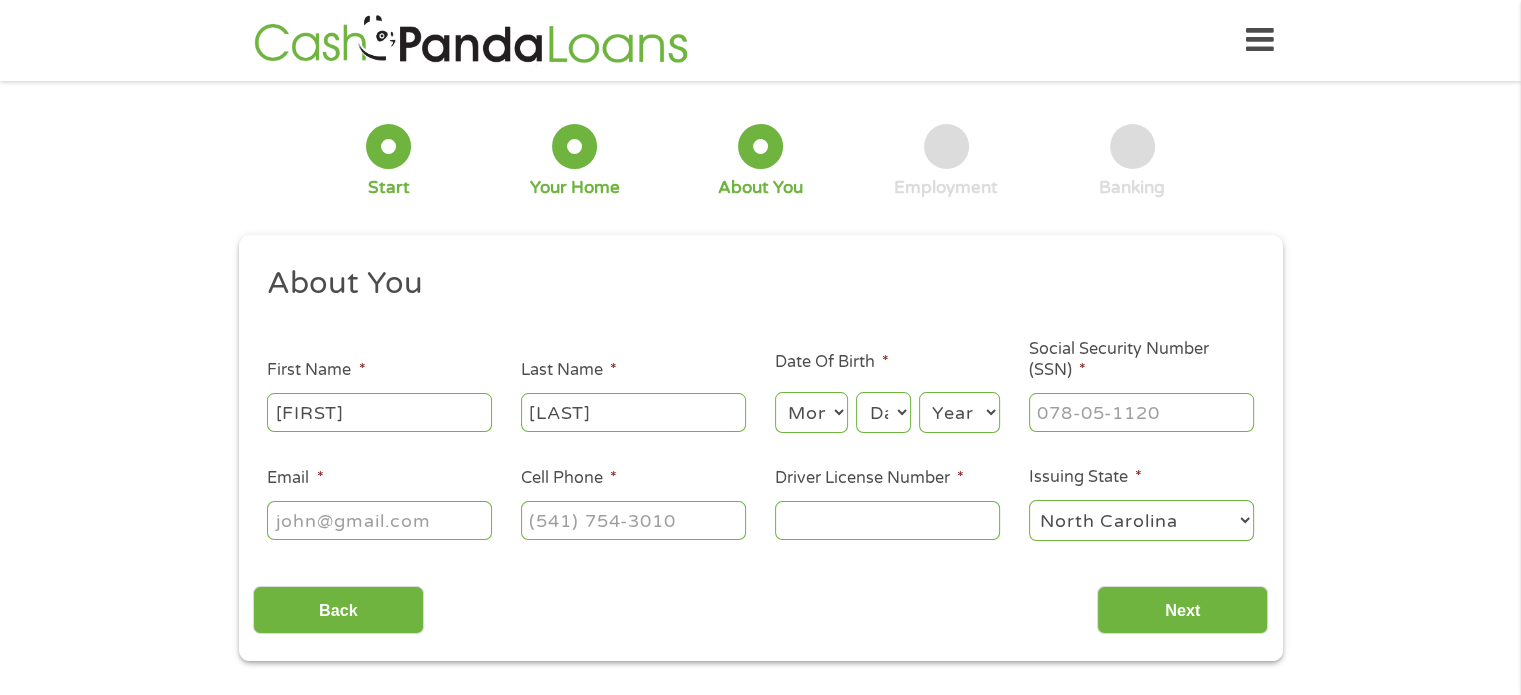 select on "2" 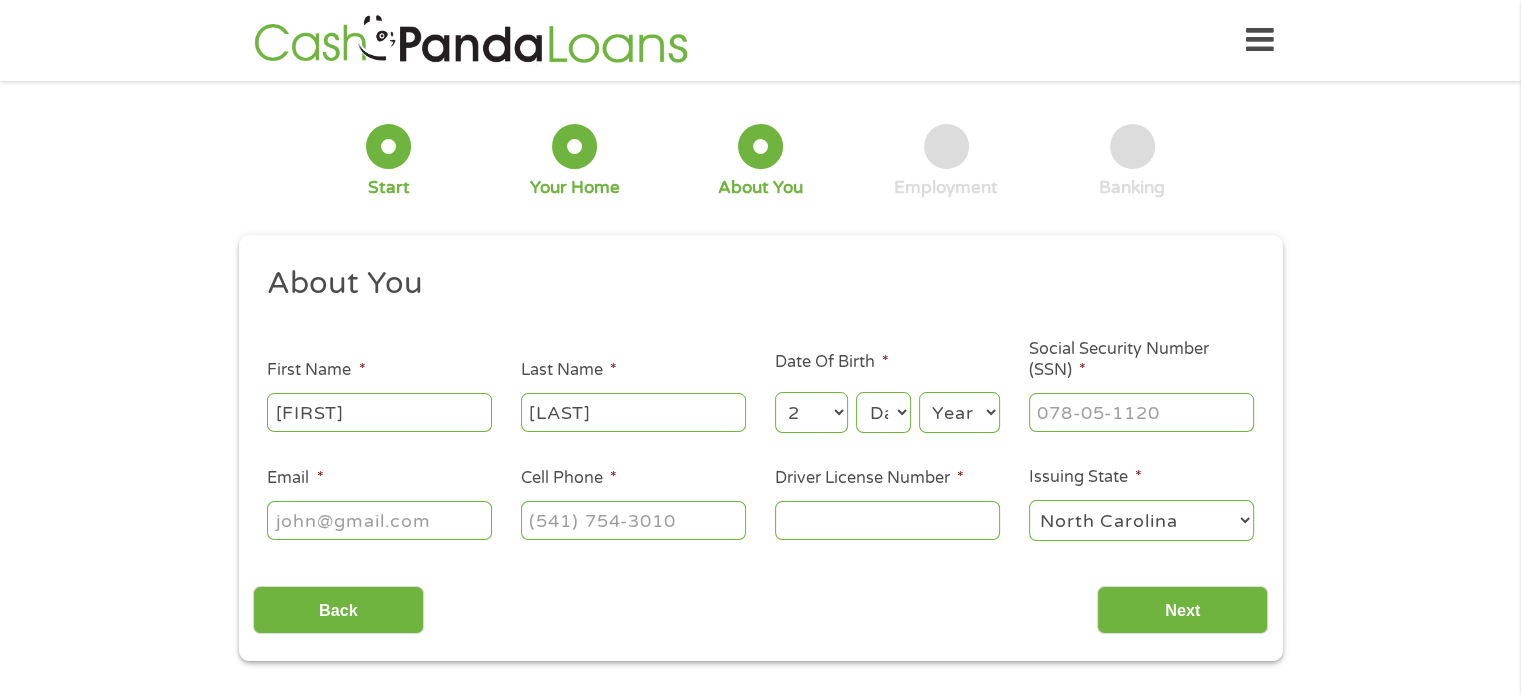 click on "Month 1 2 3 4 5 6 7 8 9 10 11 12" at bounding box center [811, 412] 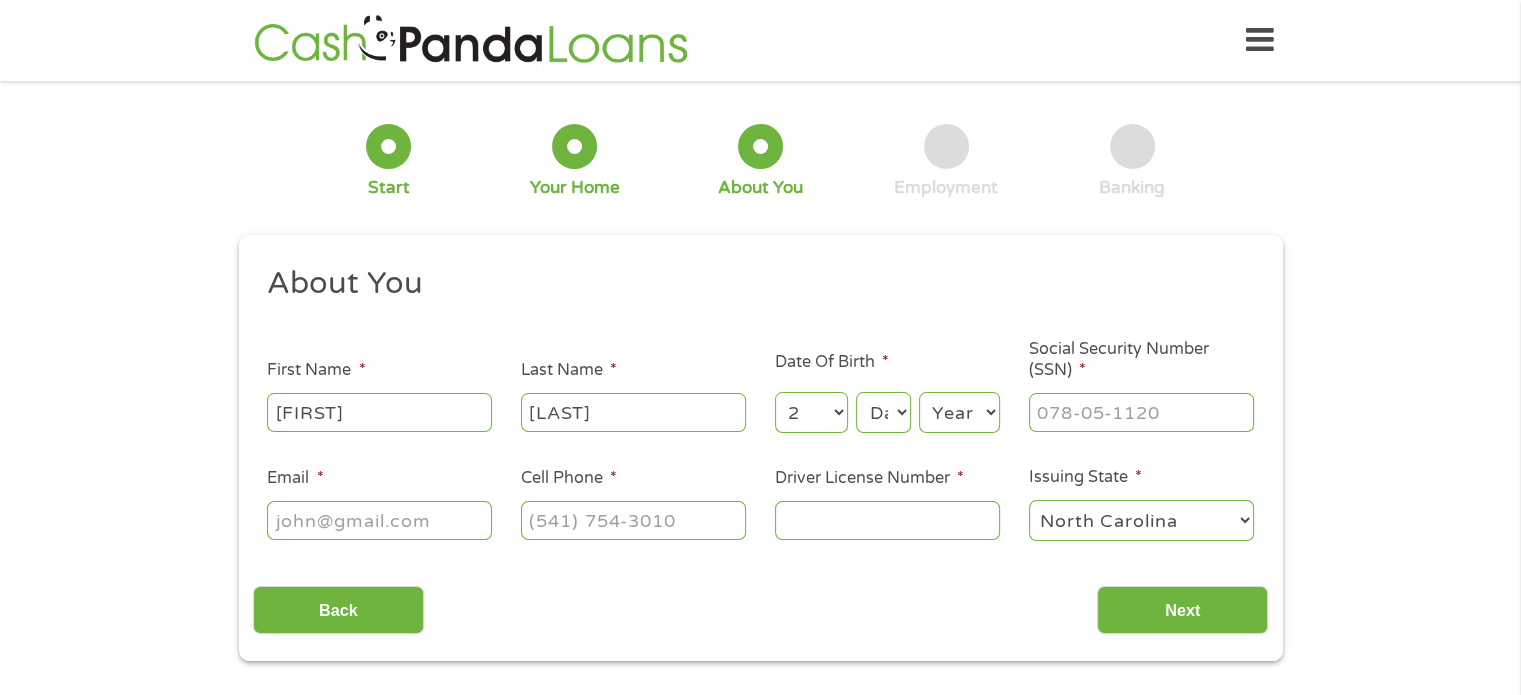 select on "12" 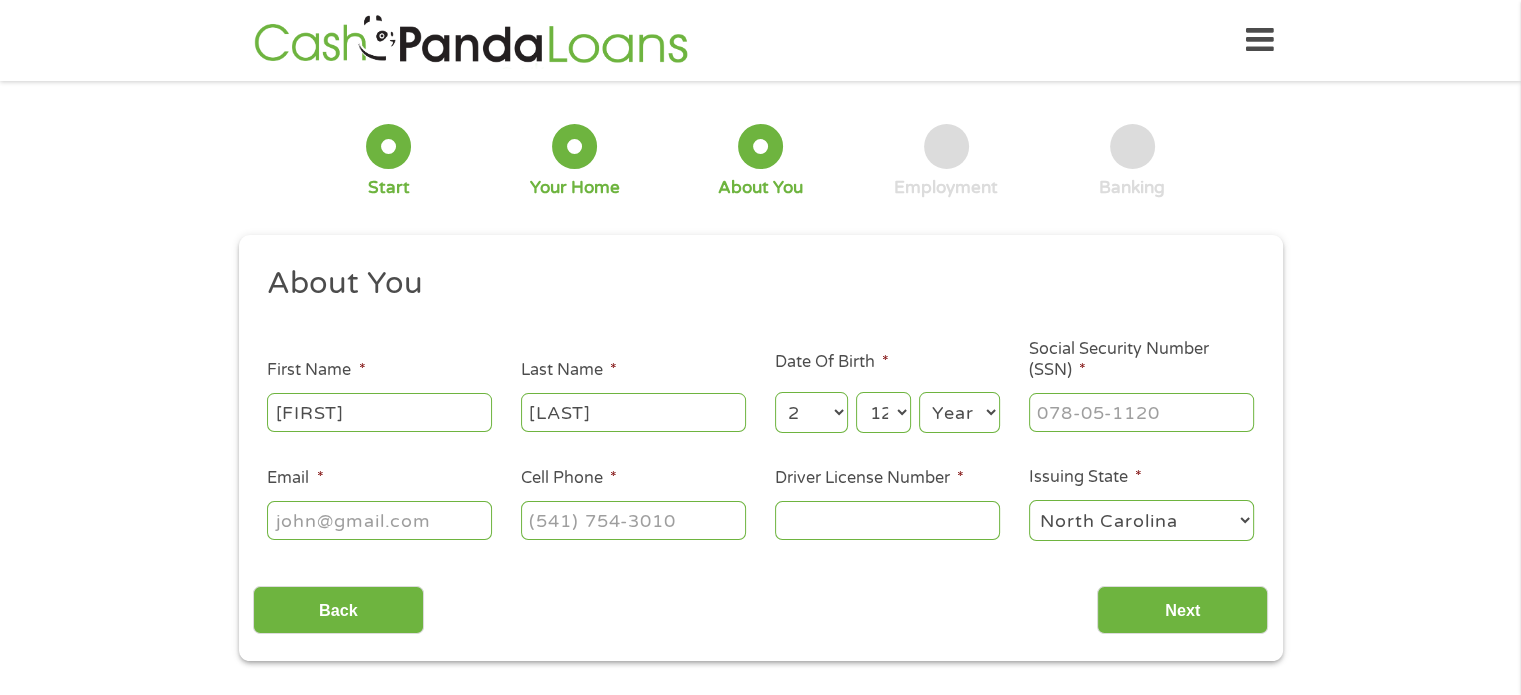click on "Day 1 2 3 4 5 6 7 8 9 10 11 12 13 14 15 16 17 18 19 20 21 22 23 24 25 26 27 28 29 30 31" at bounding box center (883, 412) 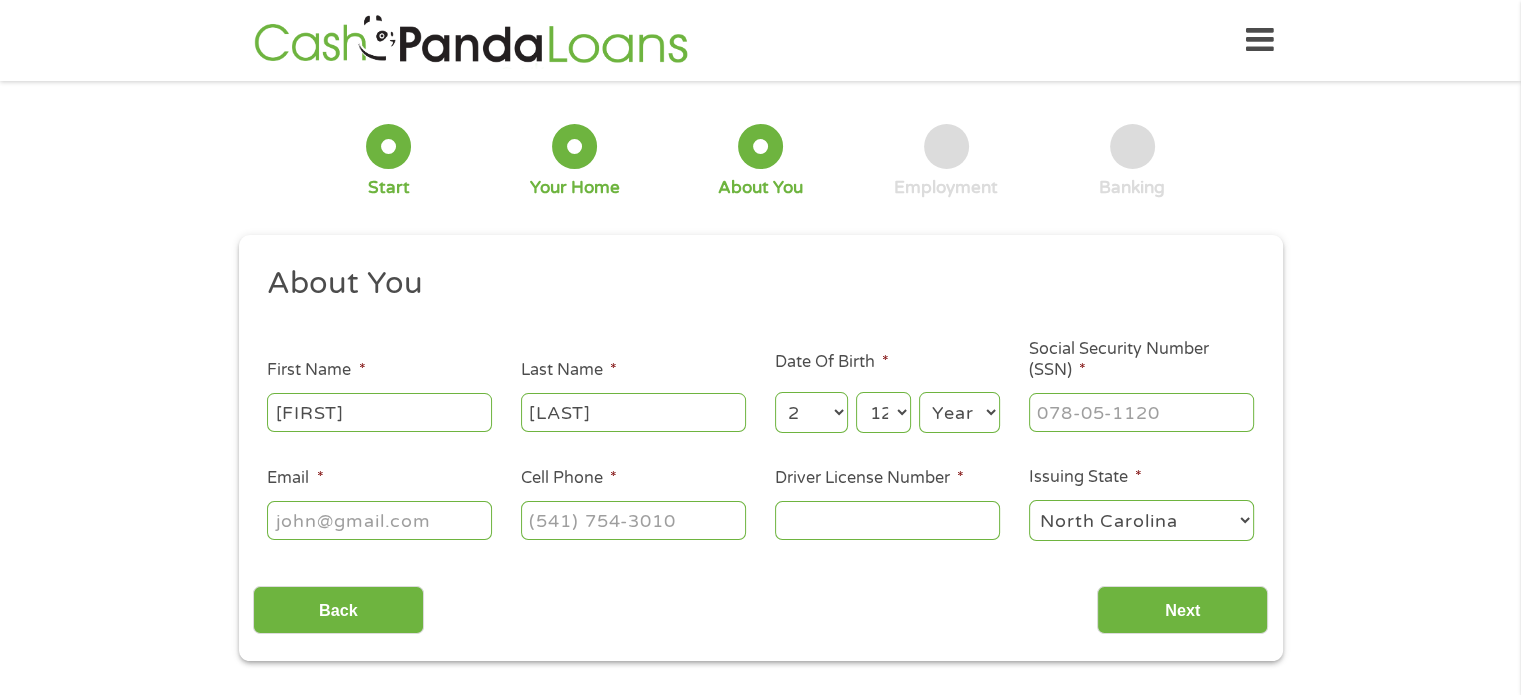 select on "1965" 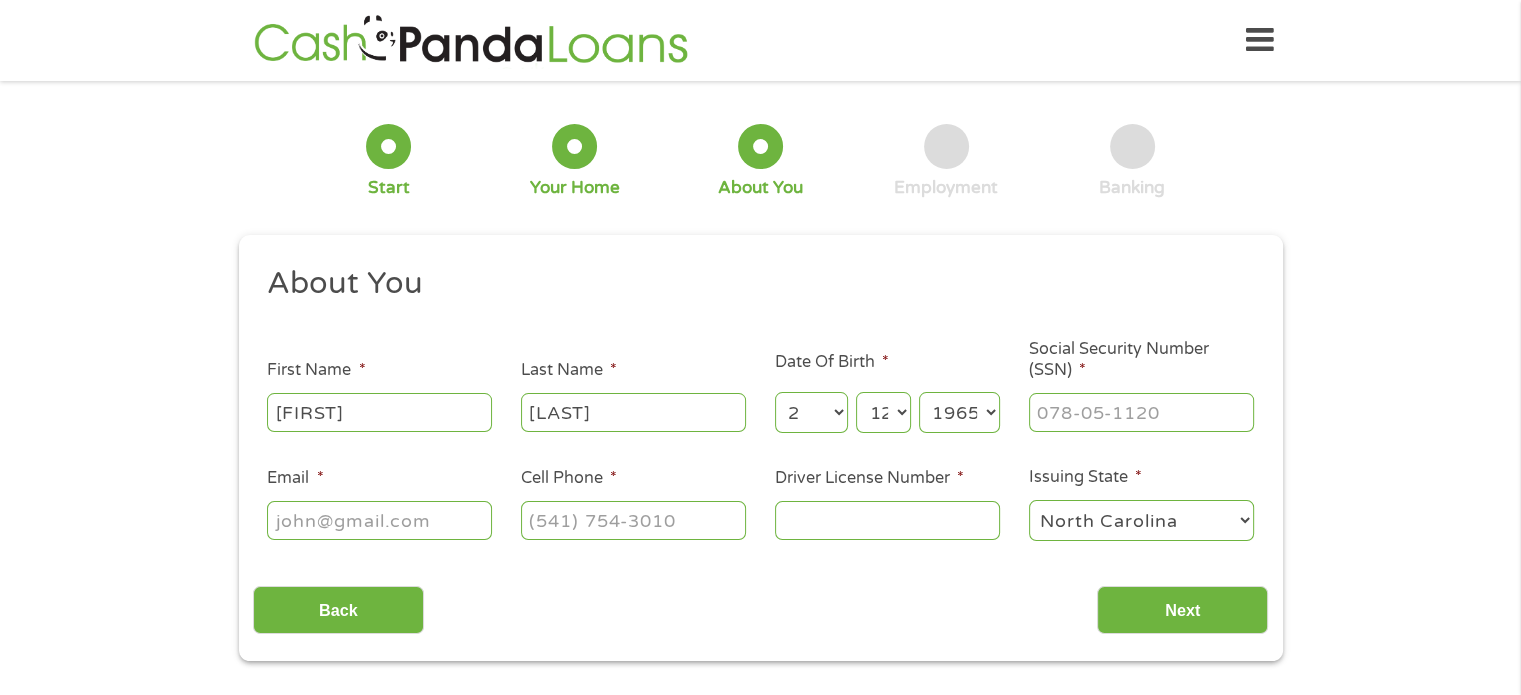 click on "Year 2007 2006 2005 2004 2003 2002 2001 2000 1999 1998 1997 1996 1995 1994 1993 1992 1991 1990 1989 1988 1987 1986 1985 1984 1983 1982 1981 1980 1979 1978 1977 1976 1975 1974 1973 1972 1971 1970 1969 1968 1967 1966 1965 1964 1963 1962 1961 1960 1959 1958 1957 1956 1955 1954 1953 1952 1951 1950 1949 1948 1947 1946 1945 1944 1943 1942 1941 1940 1939 1938 1937 1936 1935 1934 1933 1932 1931 1930 1929 1928 1927 1926 1925 1924 1923 1922 1921 1920" at bounding box center (959, 412) 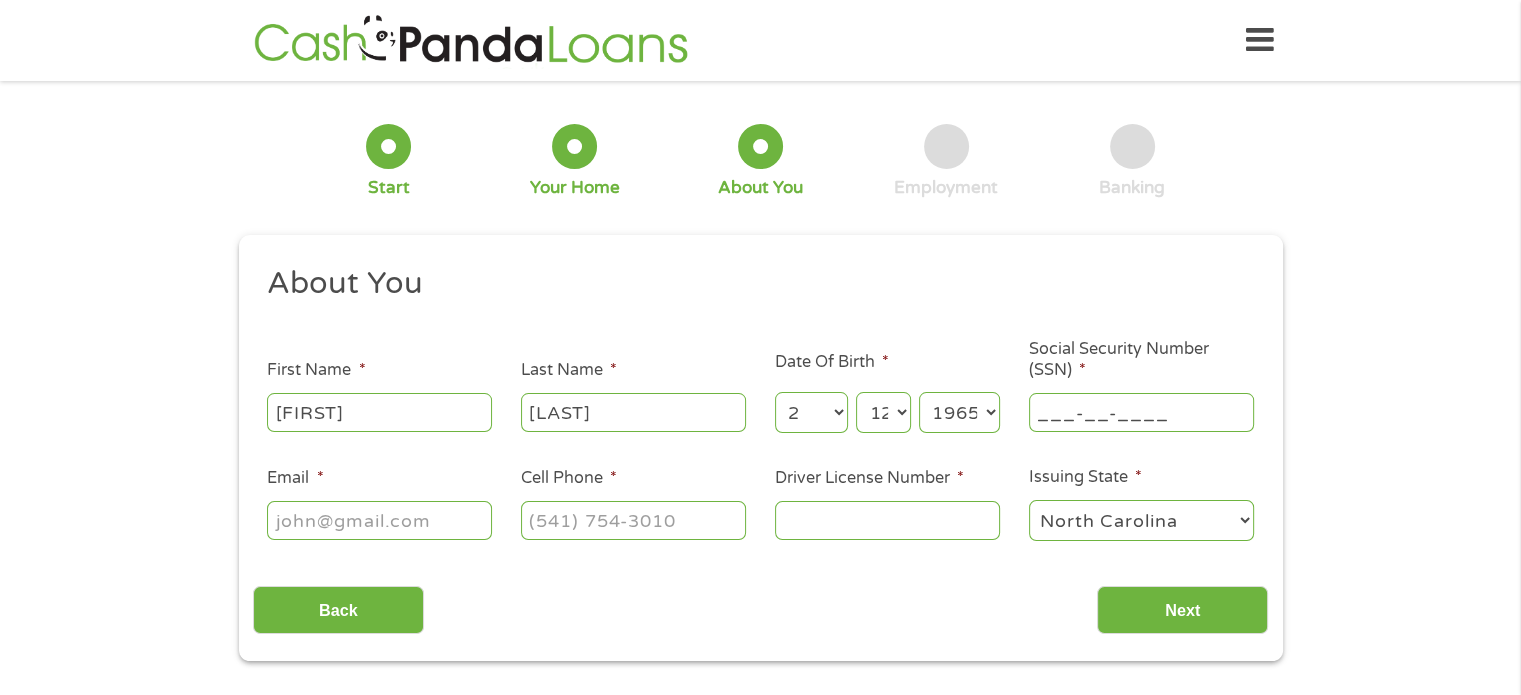 click on "___-__-____" at bounding box center [1141, 412] 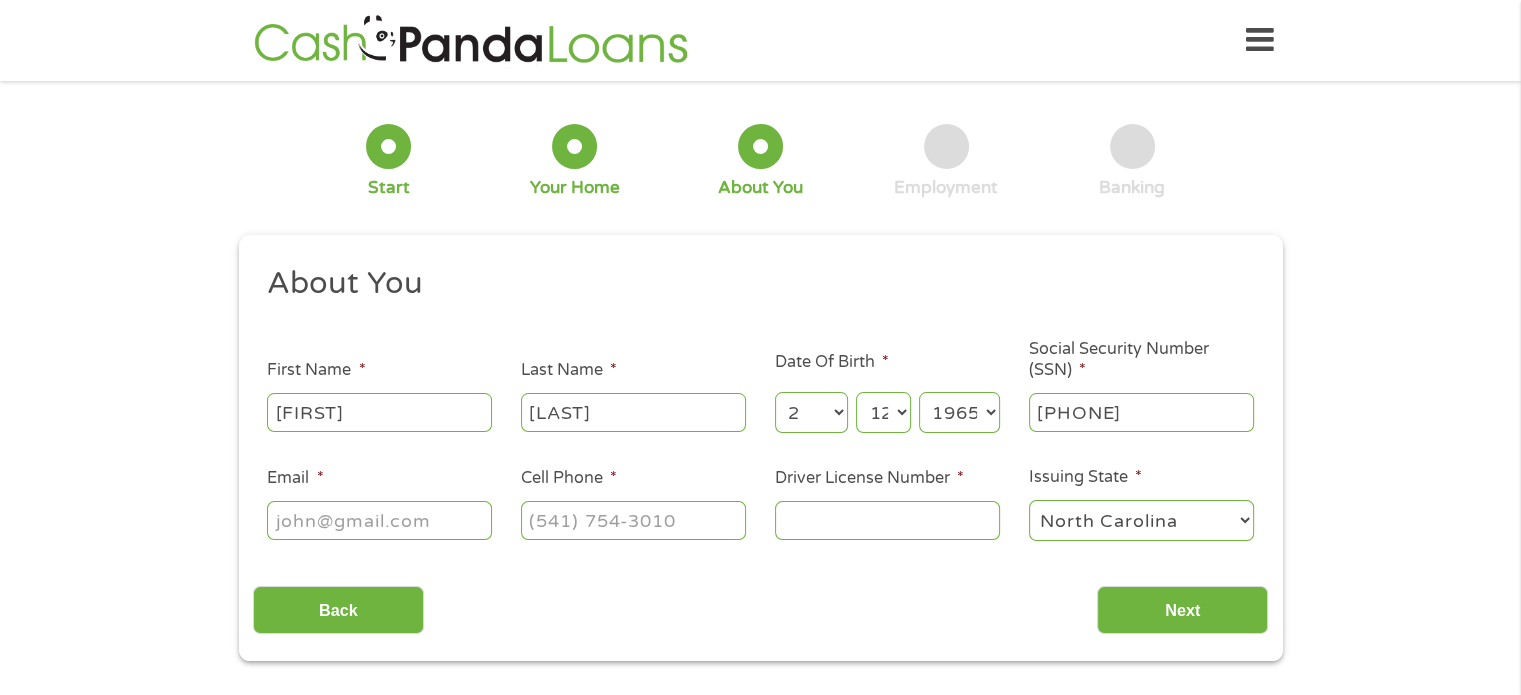 type on "[PHONE]" 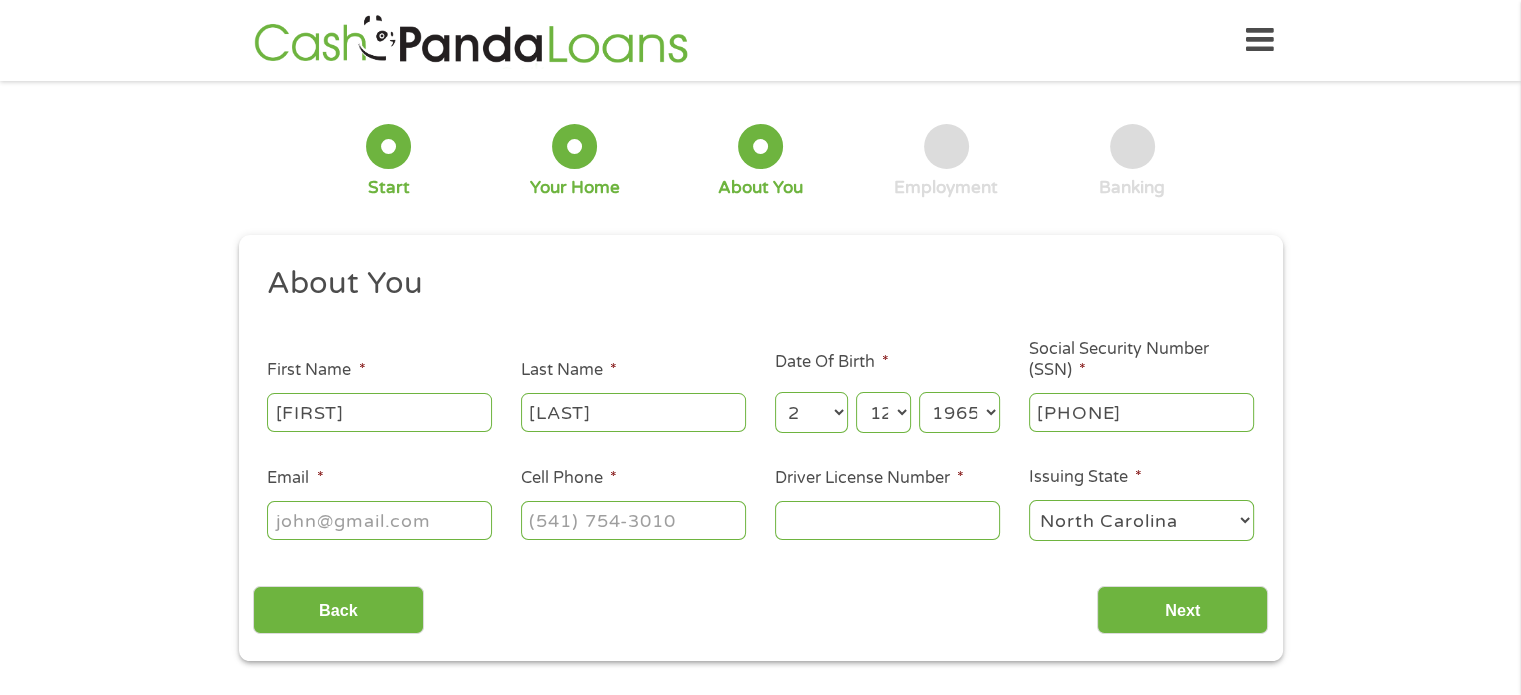 click on "Email *" at bounding box center [379, 520] 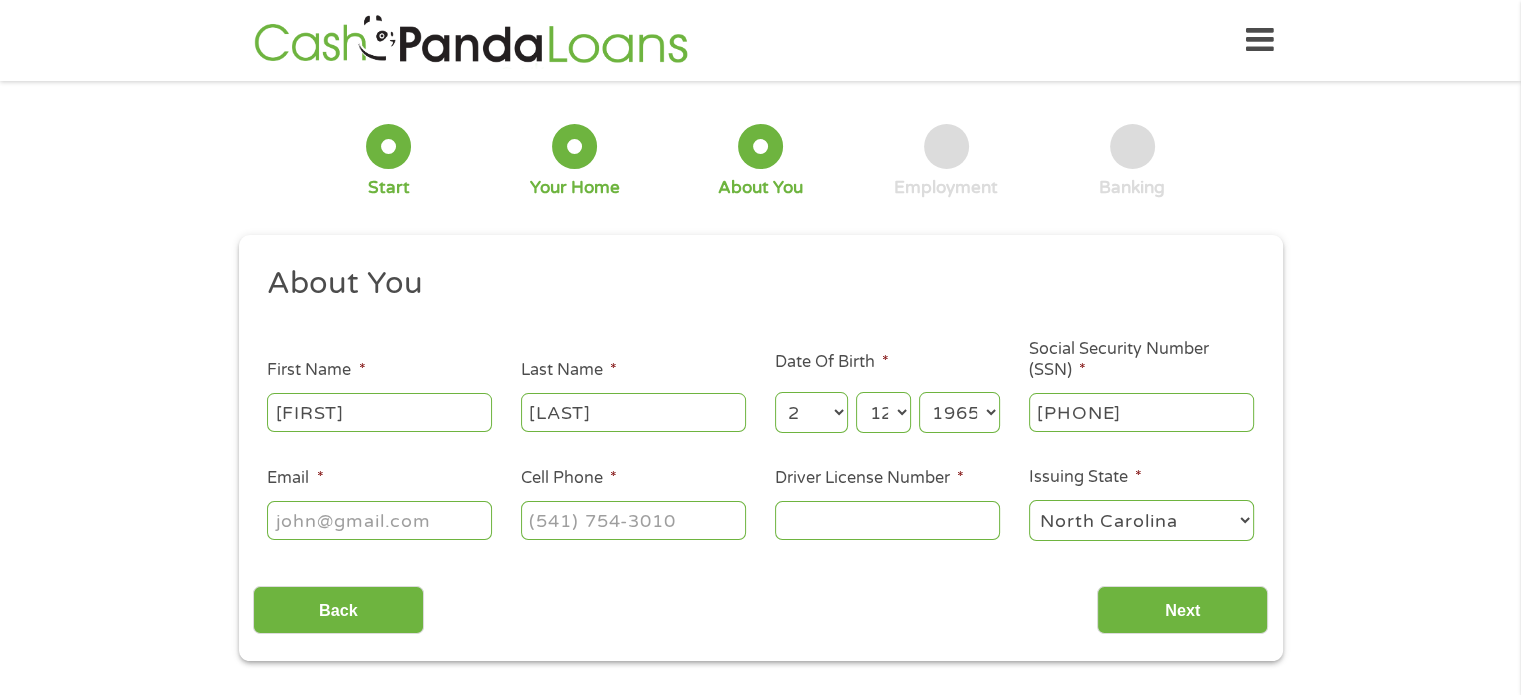 type on "[EMAIL]" 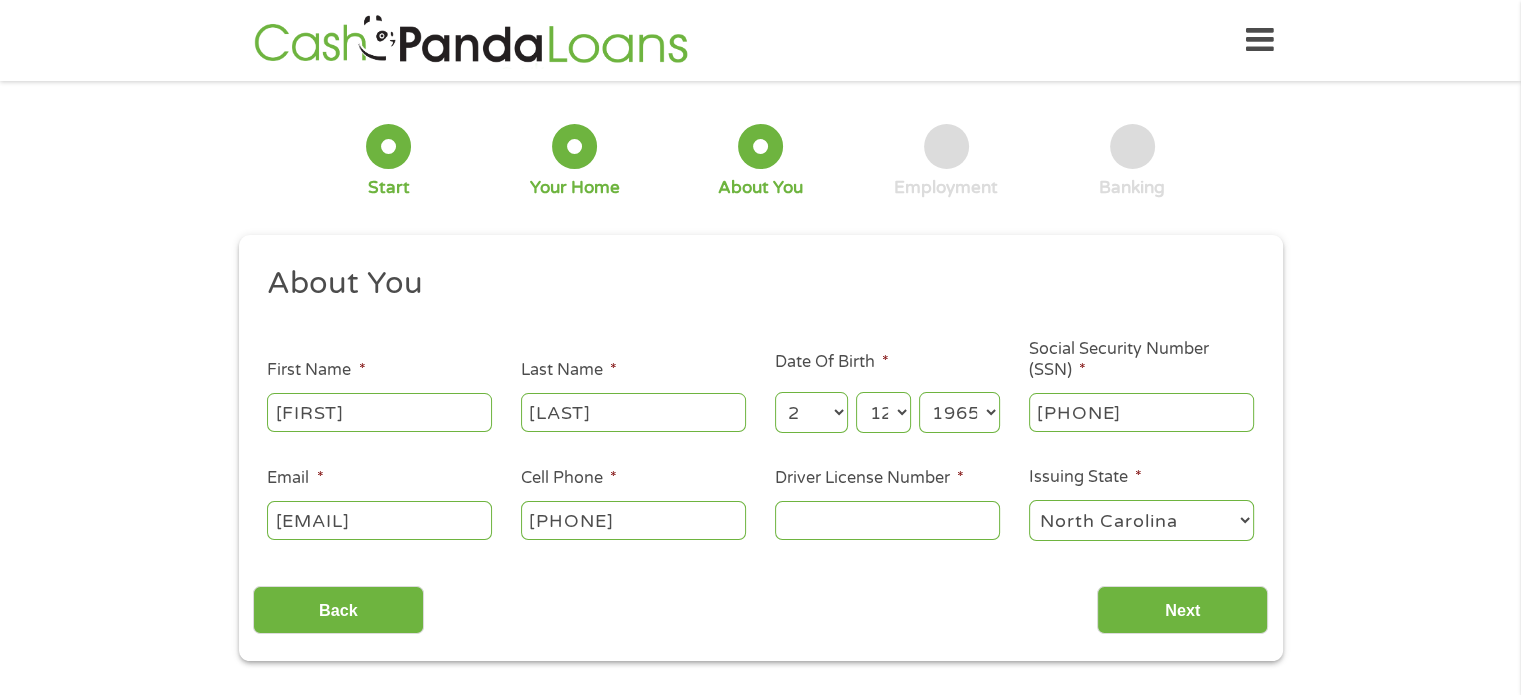 type on "[PHONE]" 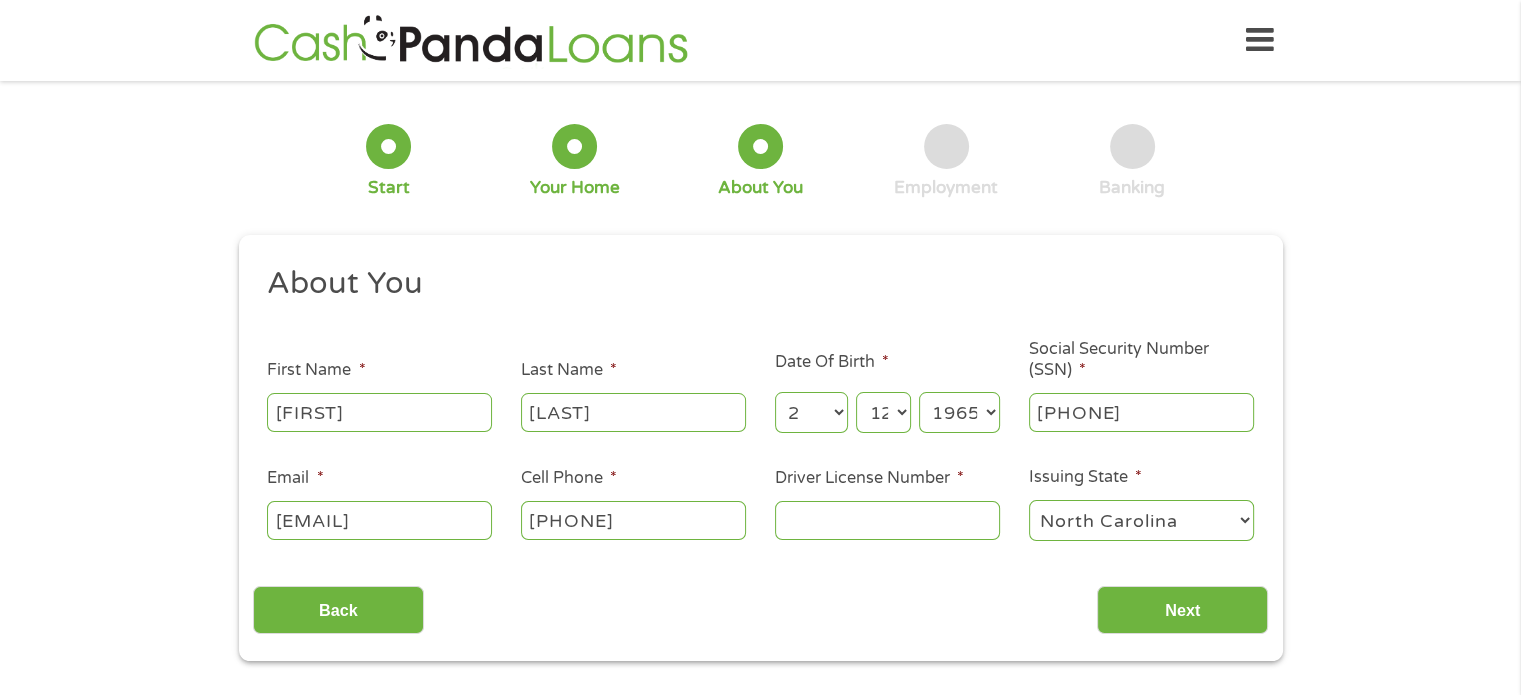 type 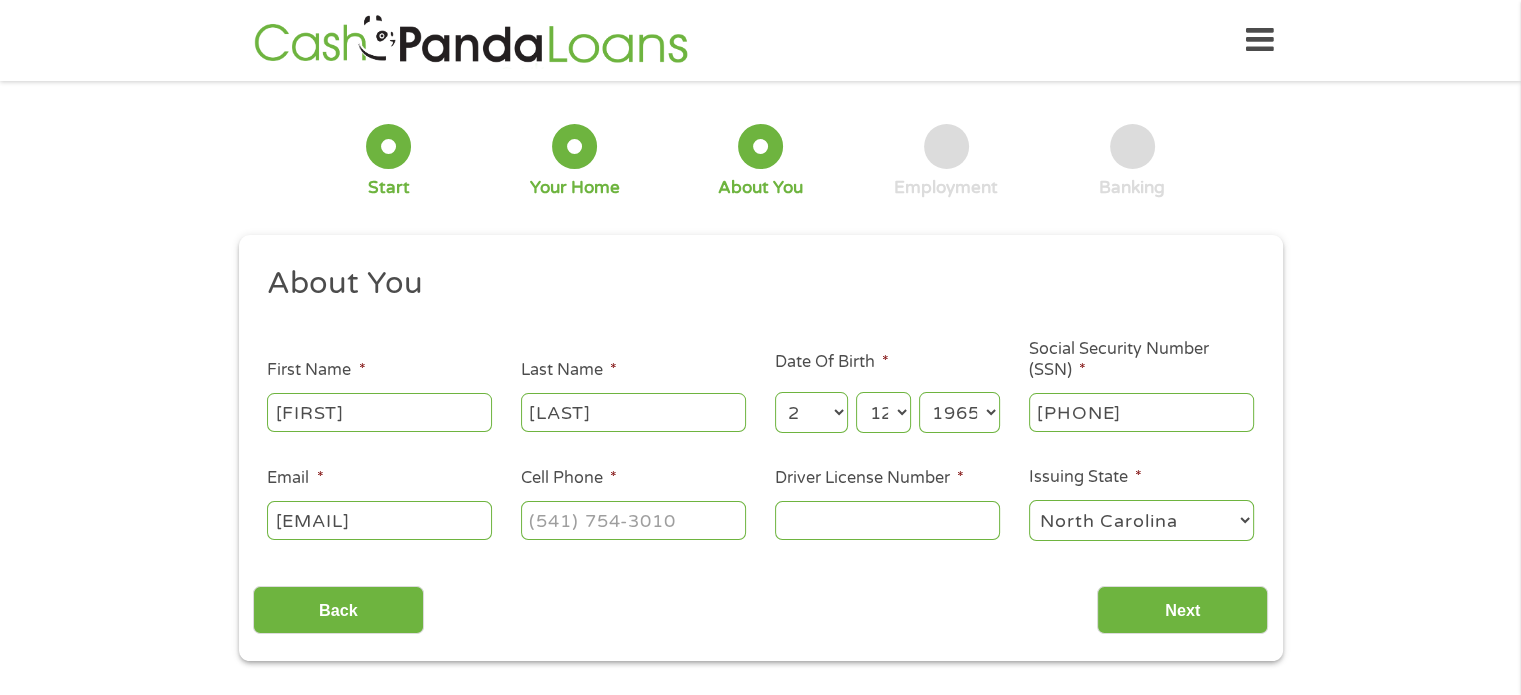 type on "[EMAIL]" 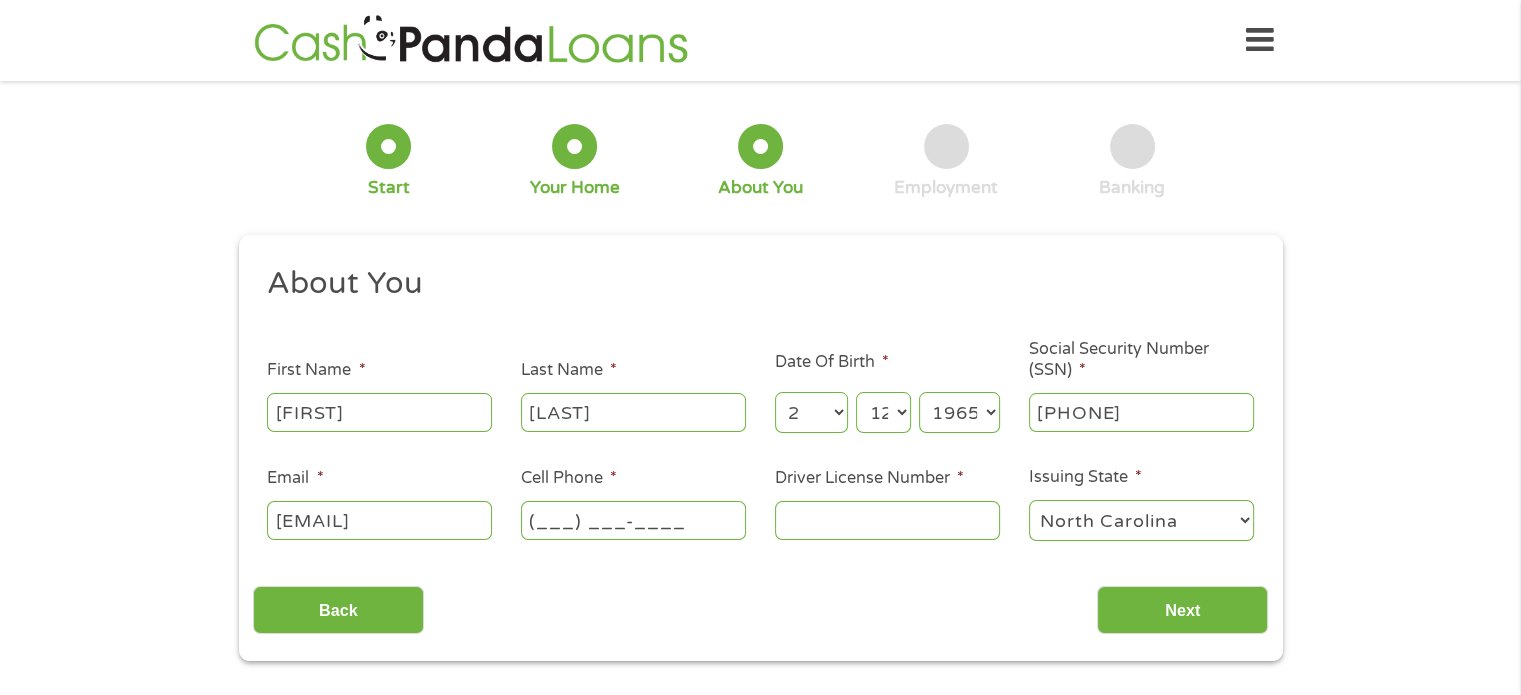 type on "[EMAIL]" 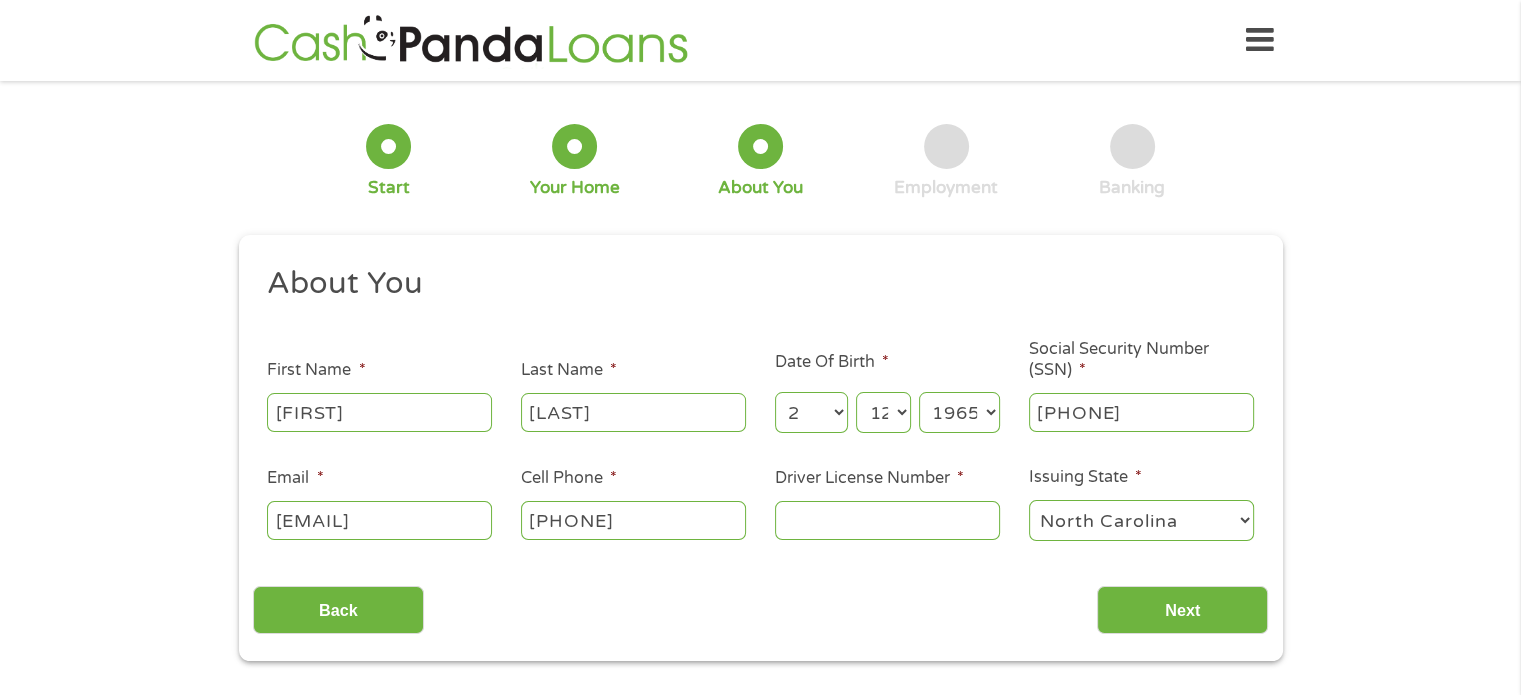 type on "[PHONE]" 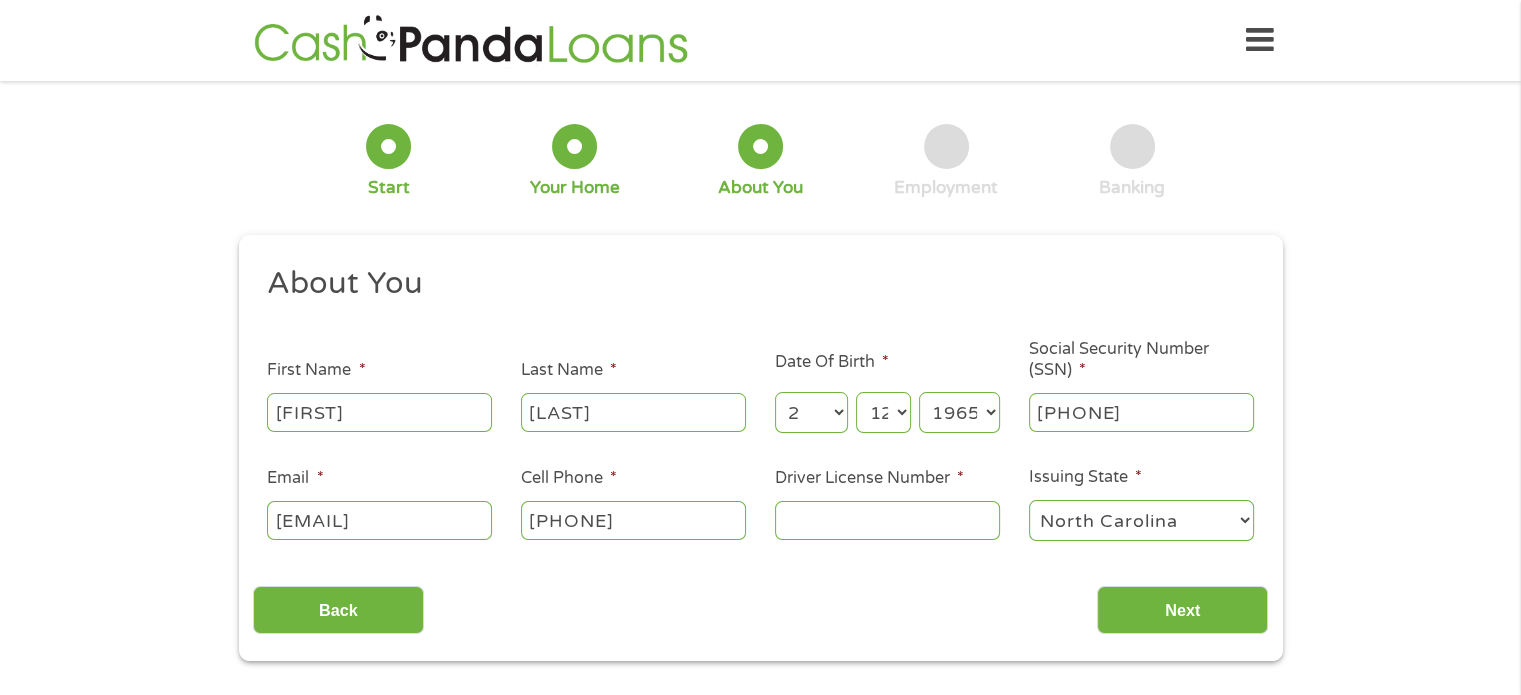click on "Driver License Number *" at bounding box center (887, 520) 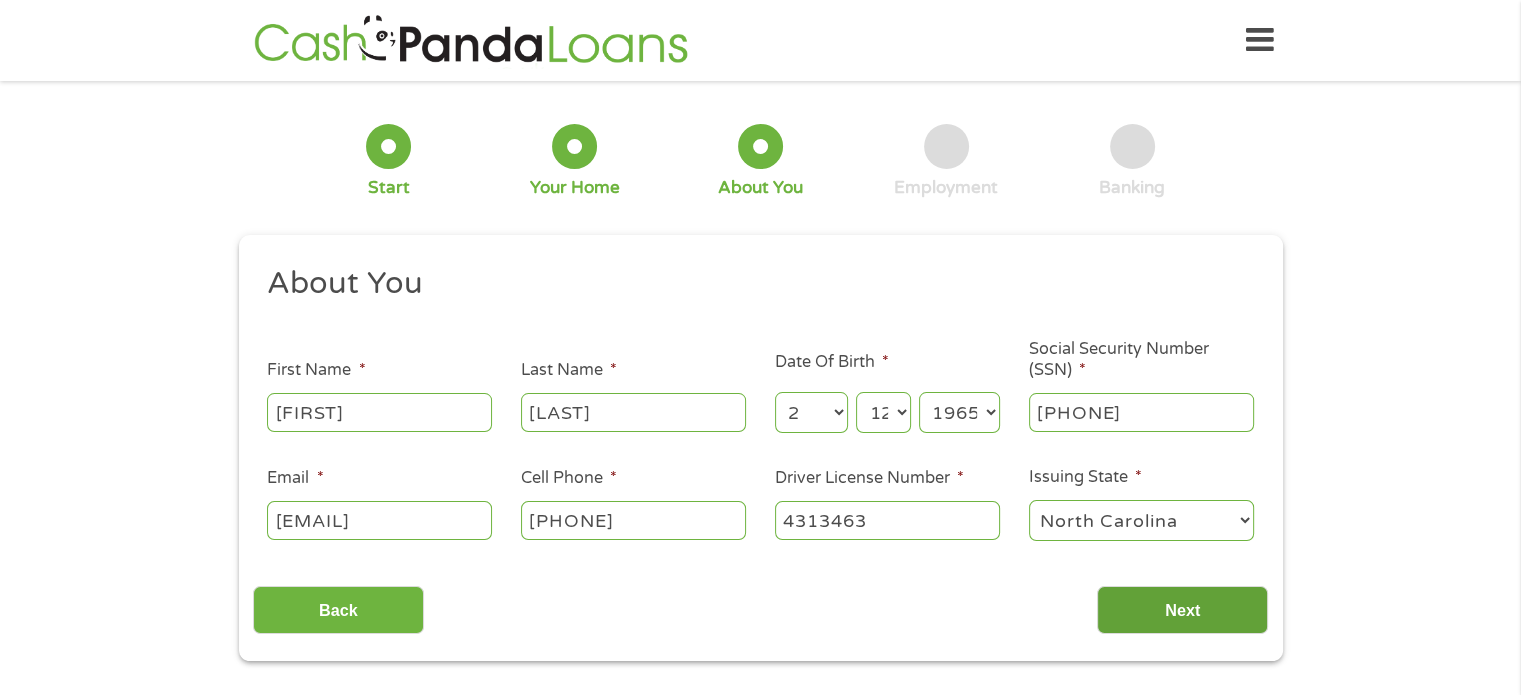 type on "4313463" 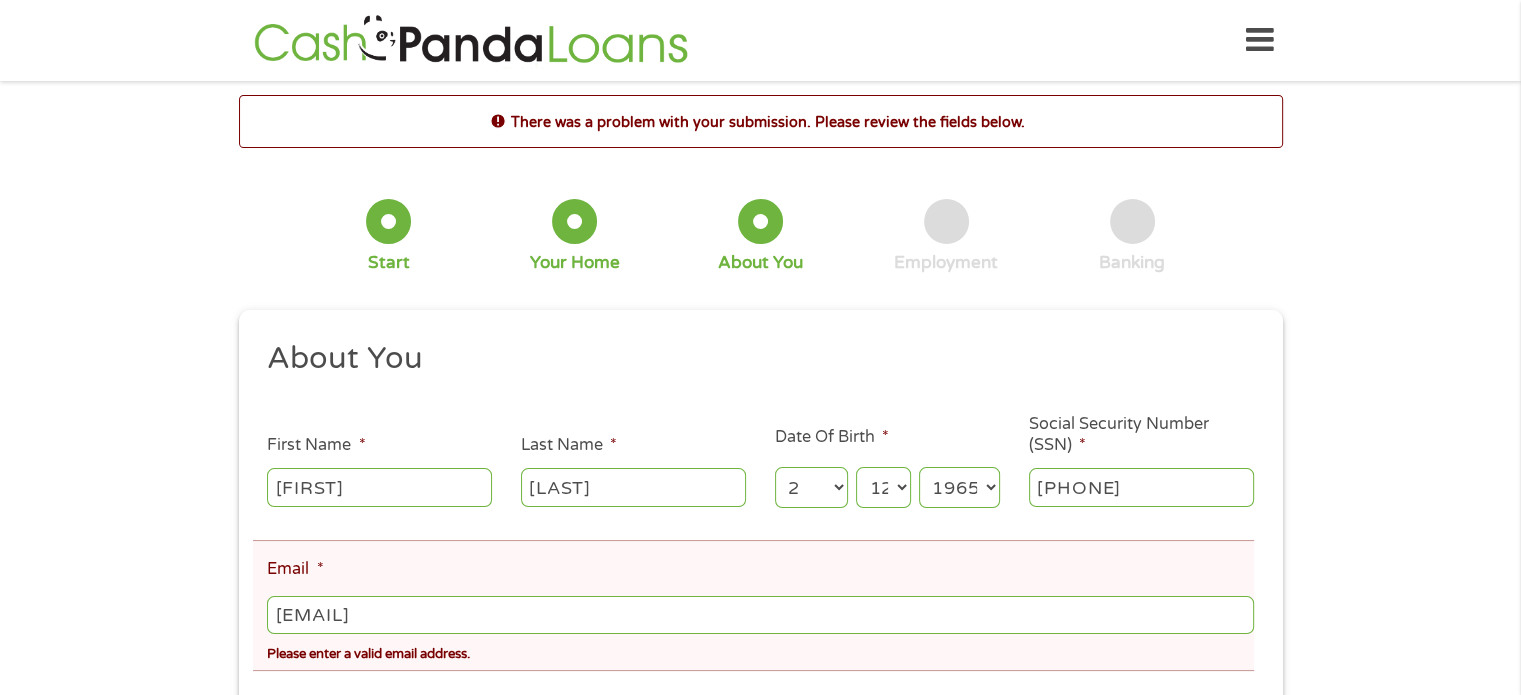 click on "[EMAIL]" at bounding box center (760, 615) 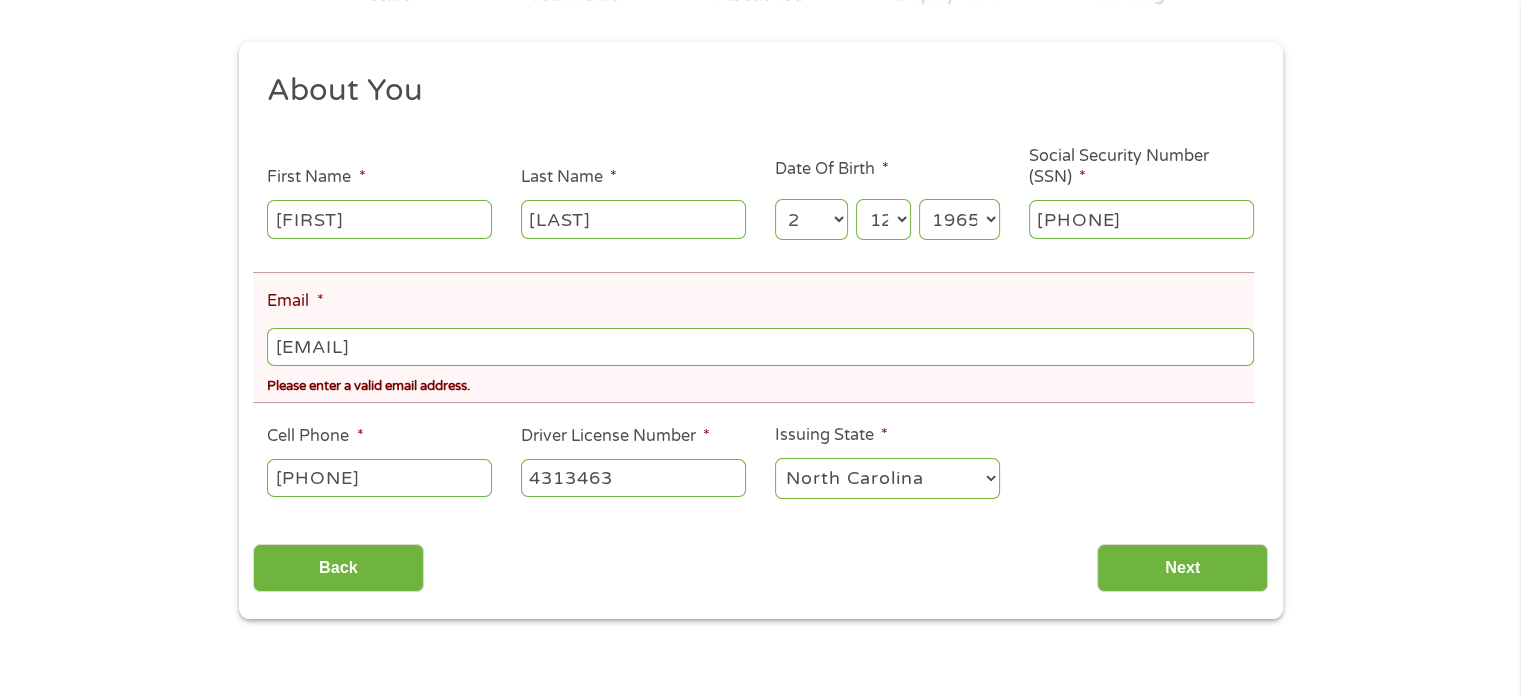 scroll, scrollTop: 407, scrollLeft: 0, axis: vertical 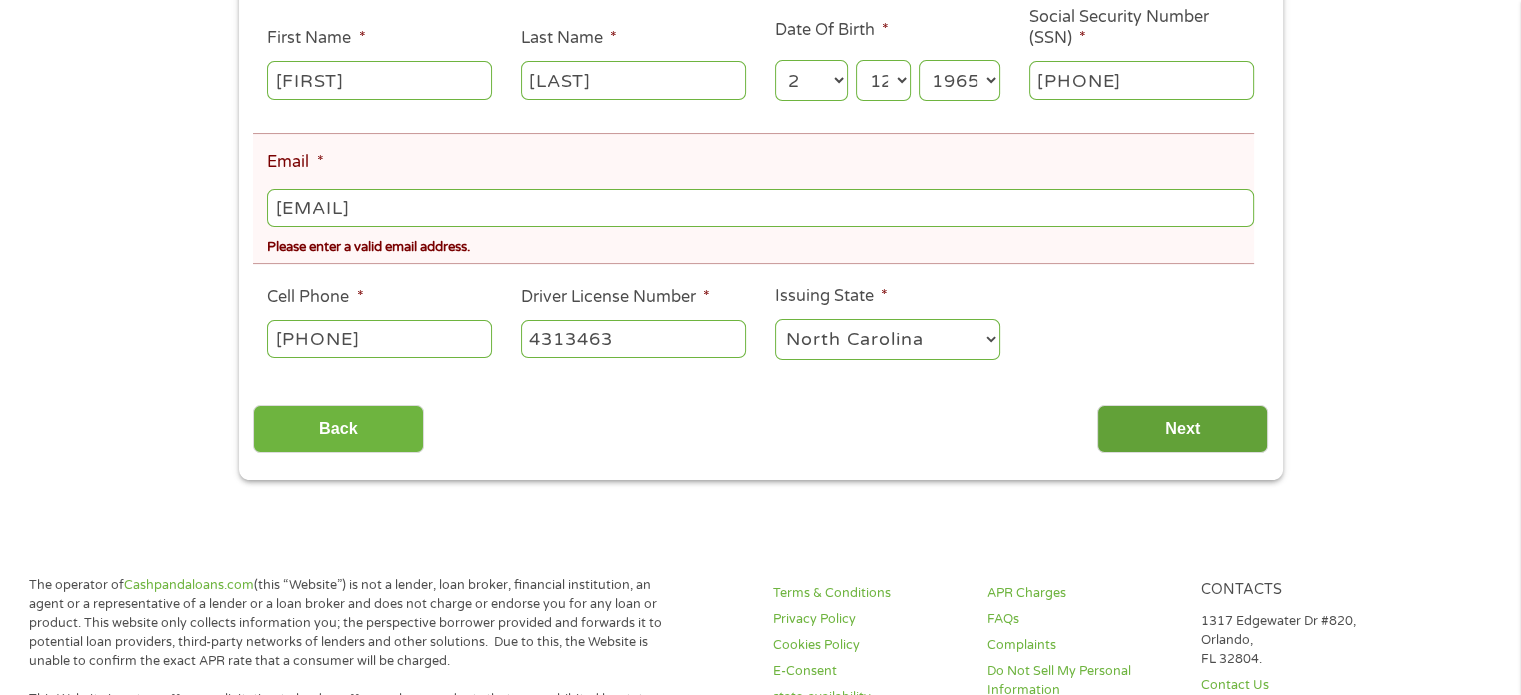 type on "[EMAIL]" 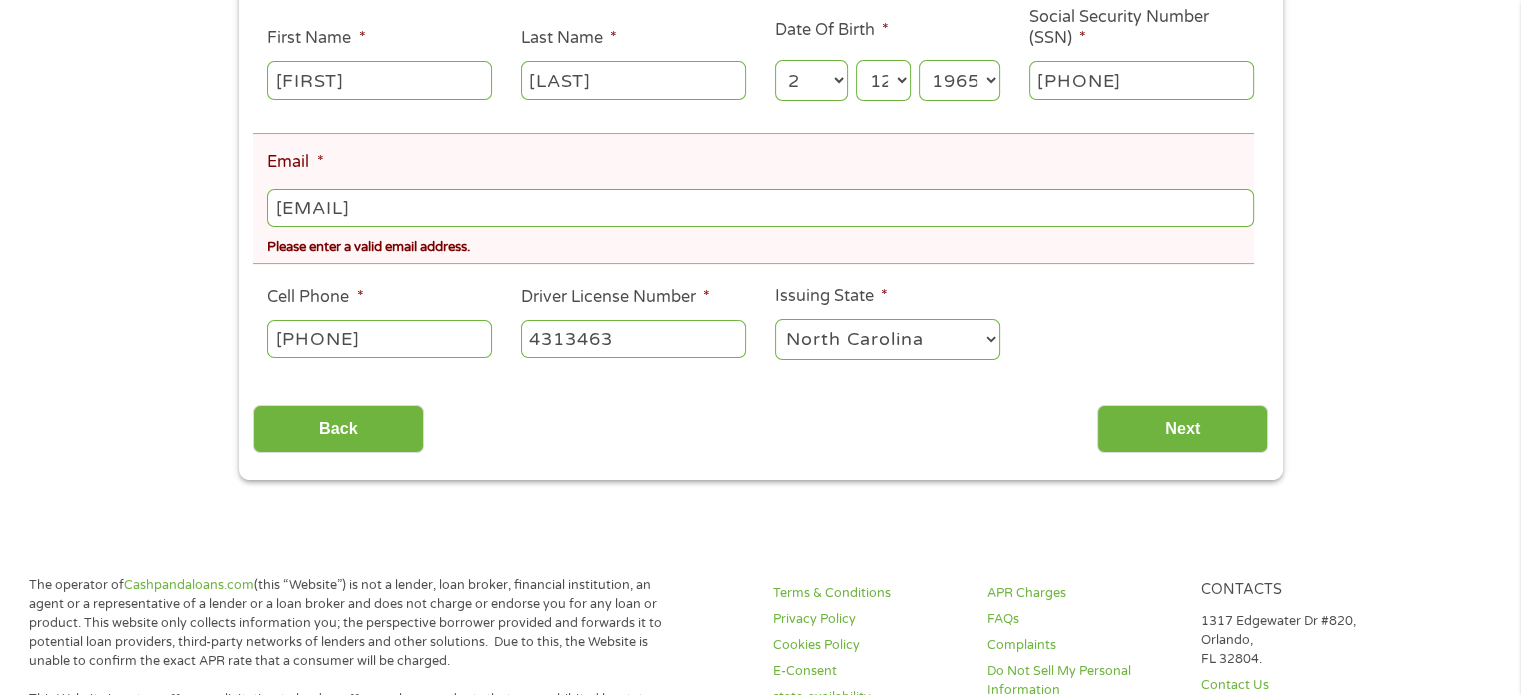 scroll, scrollTop: 27, scrollLeft: 0, axis: vertical 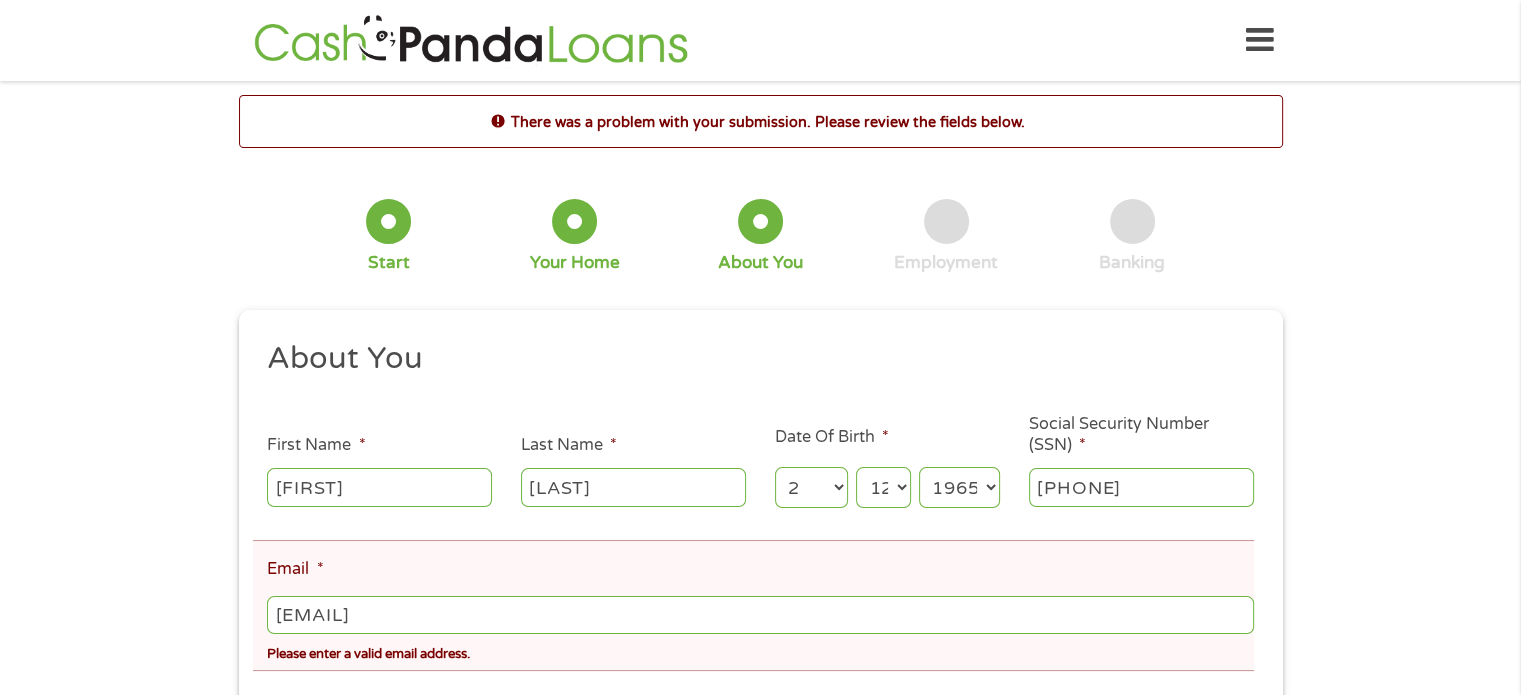 click on "[EMAIL]" at bounding box center [760, 615] 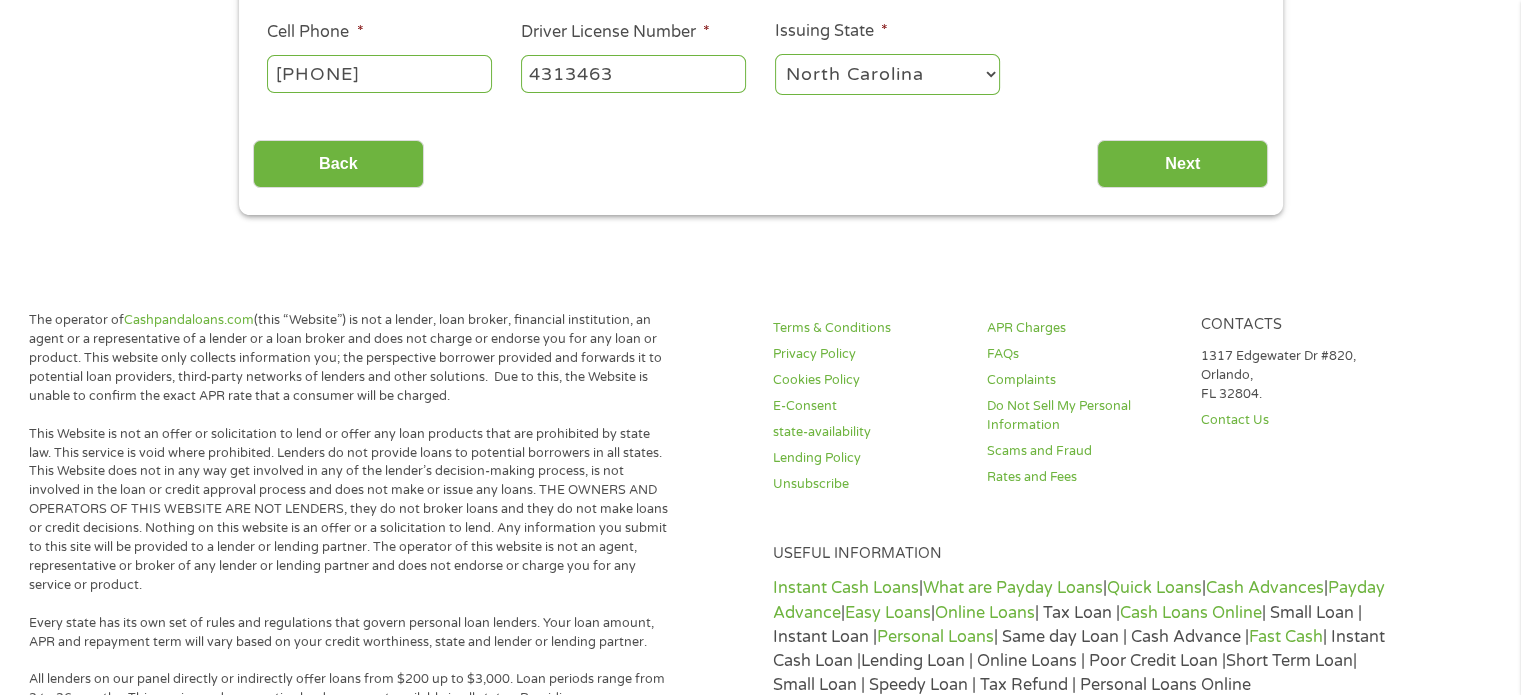 scroll, scrollTop: 656, scrollLeft: 0, axis: vertical 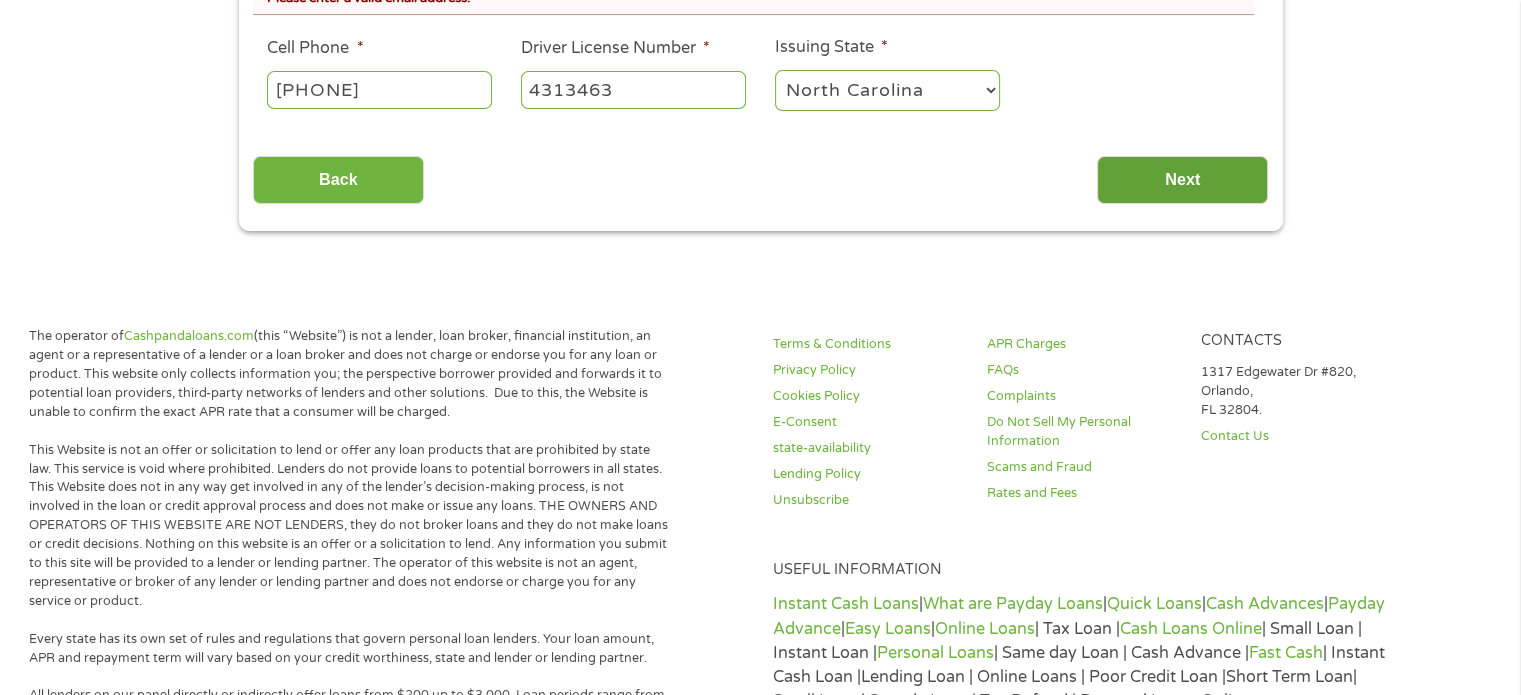 type on "[EMAIL]" 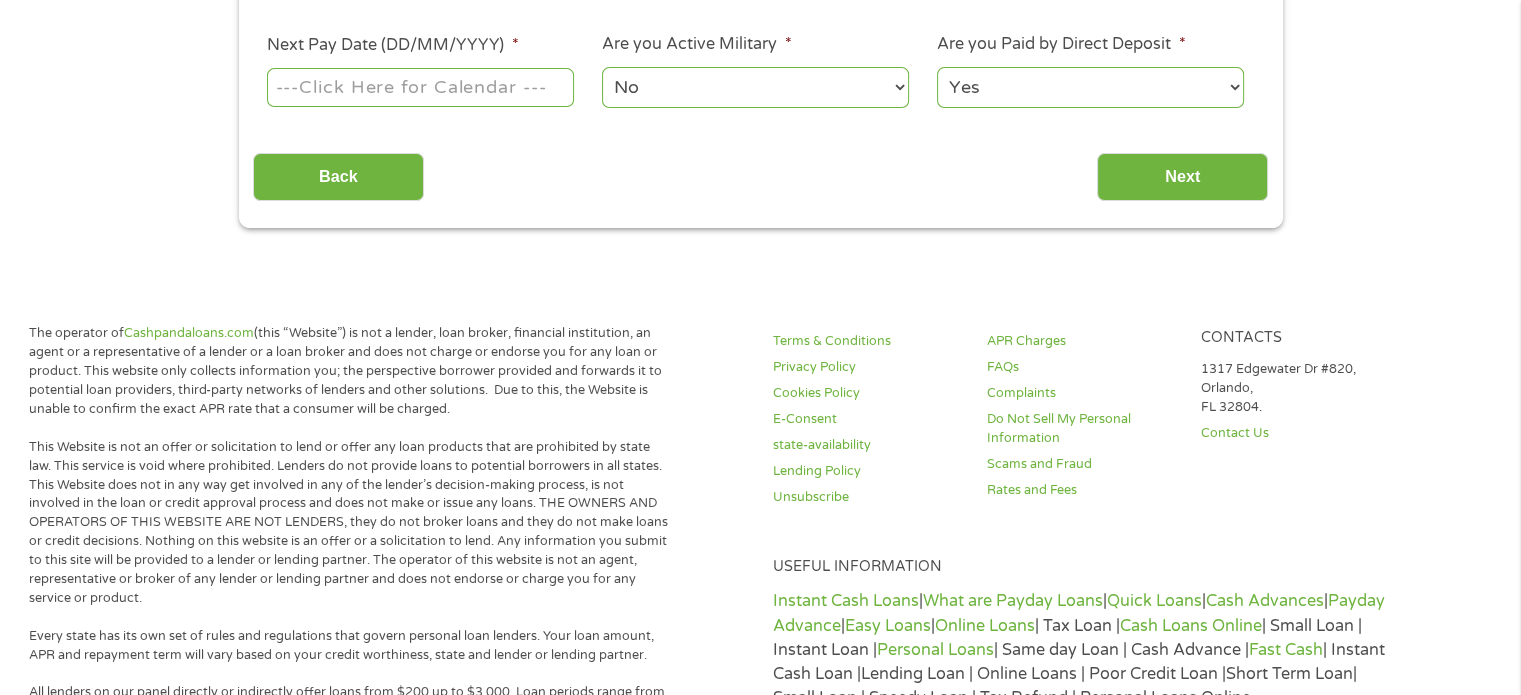 scroll, scrollTop: 8, scrollLeft: 8, axis: both 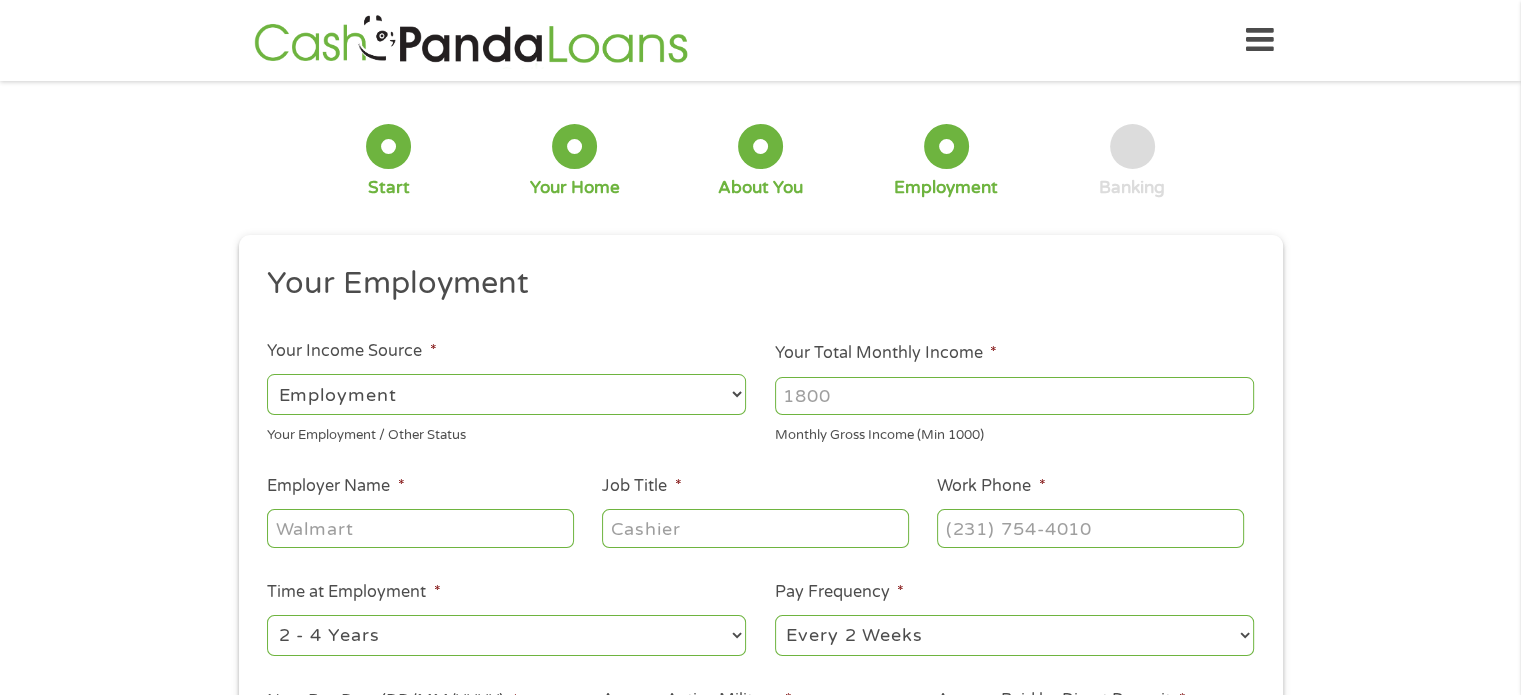 click on "5         Banking" at bounding box center (1132, 161) 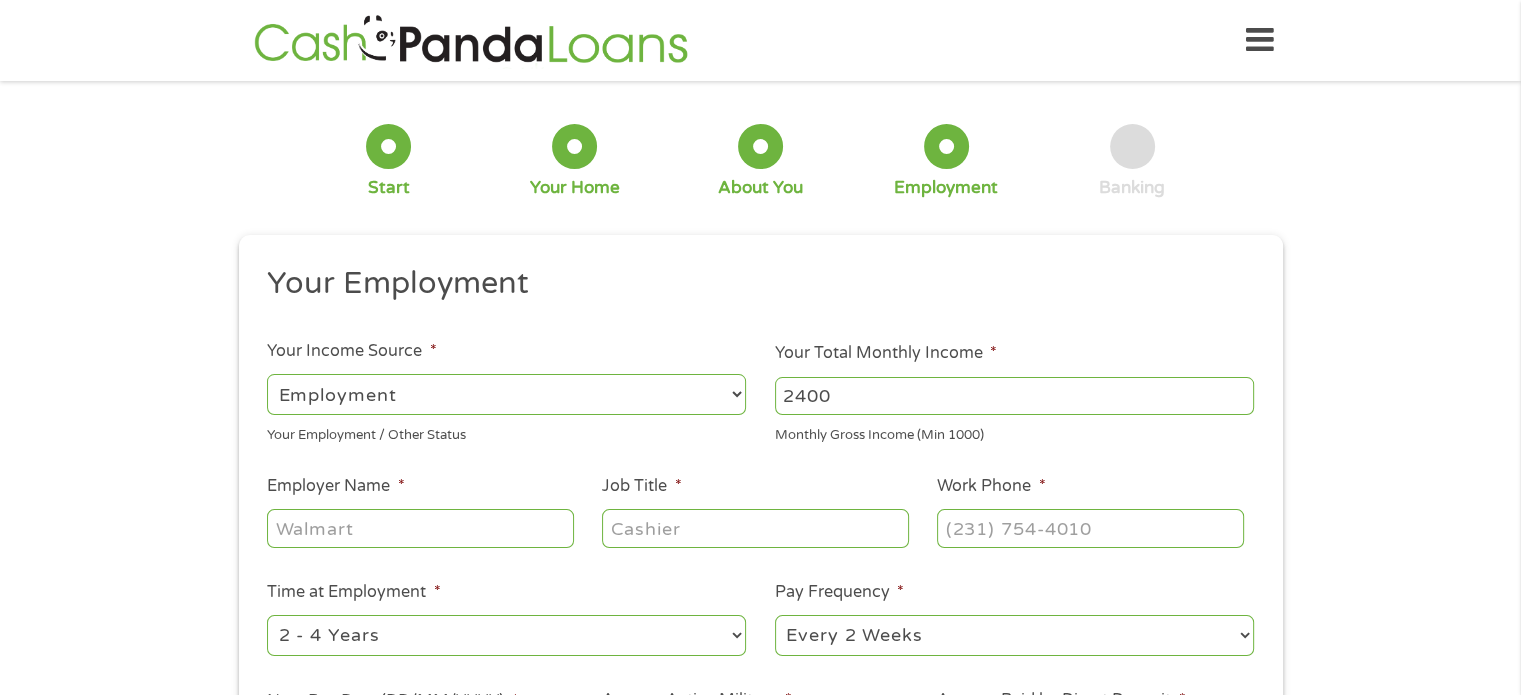 type on "2400" 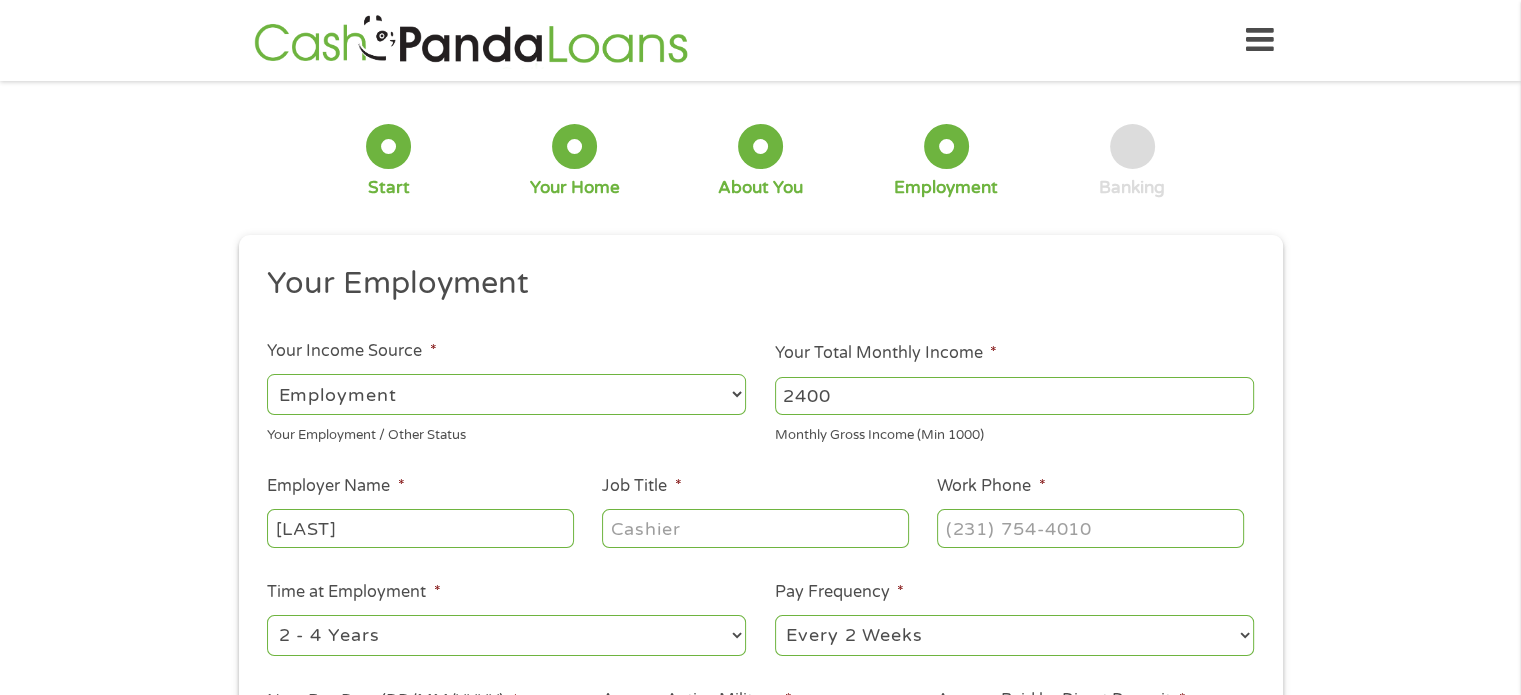 type on "[LAST]" 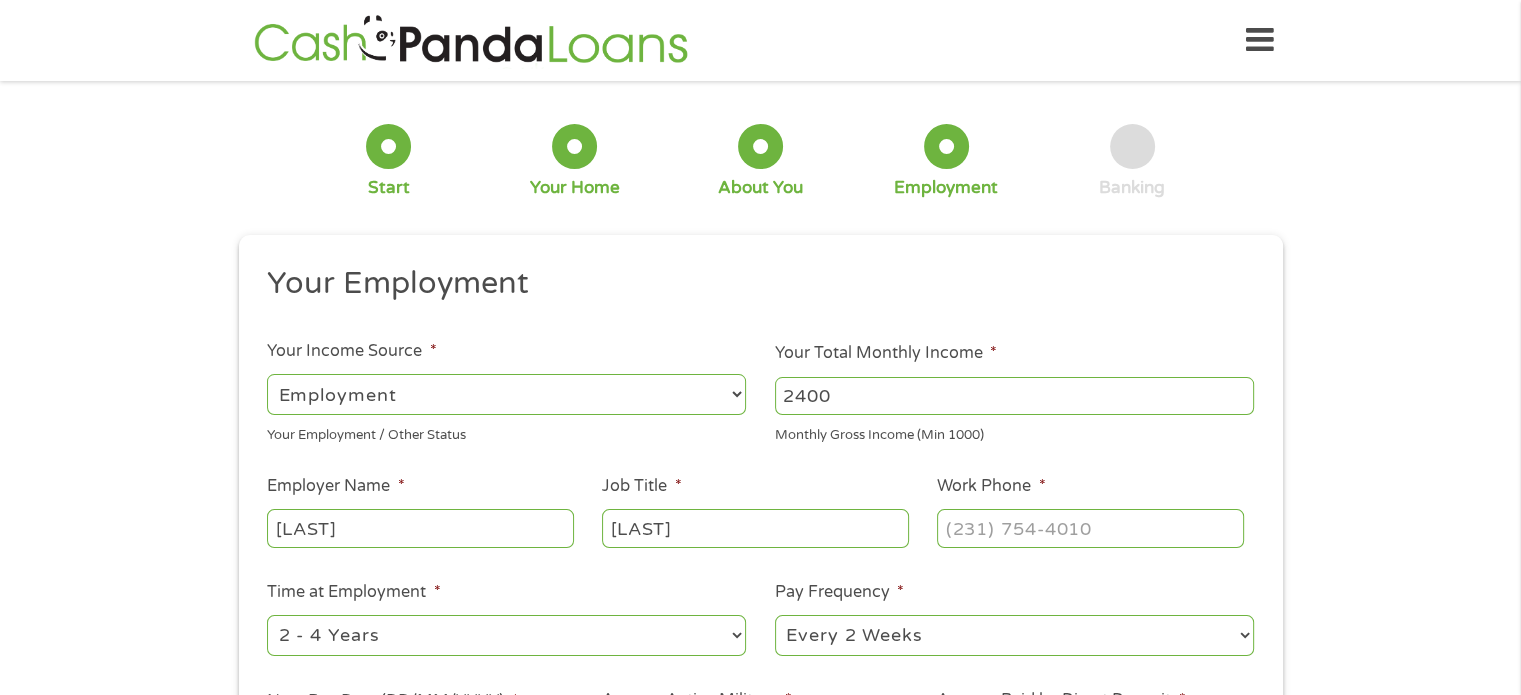 type on "[LAST]" 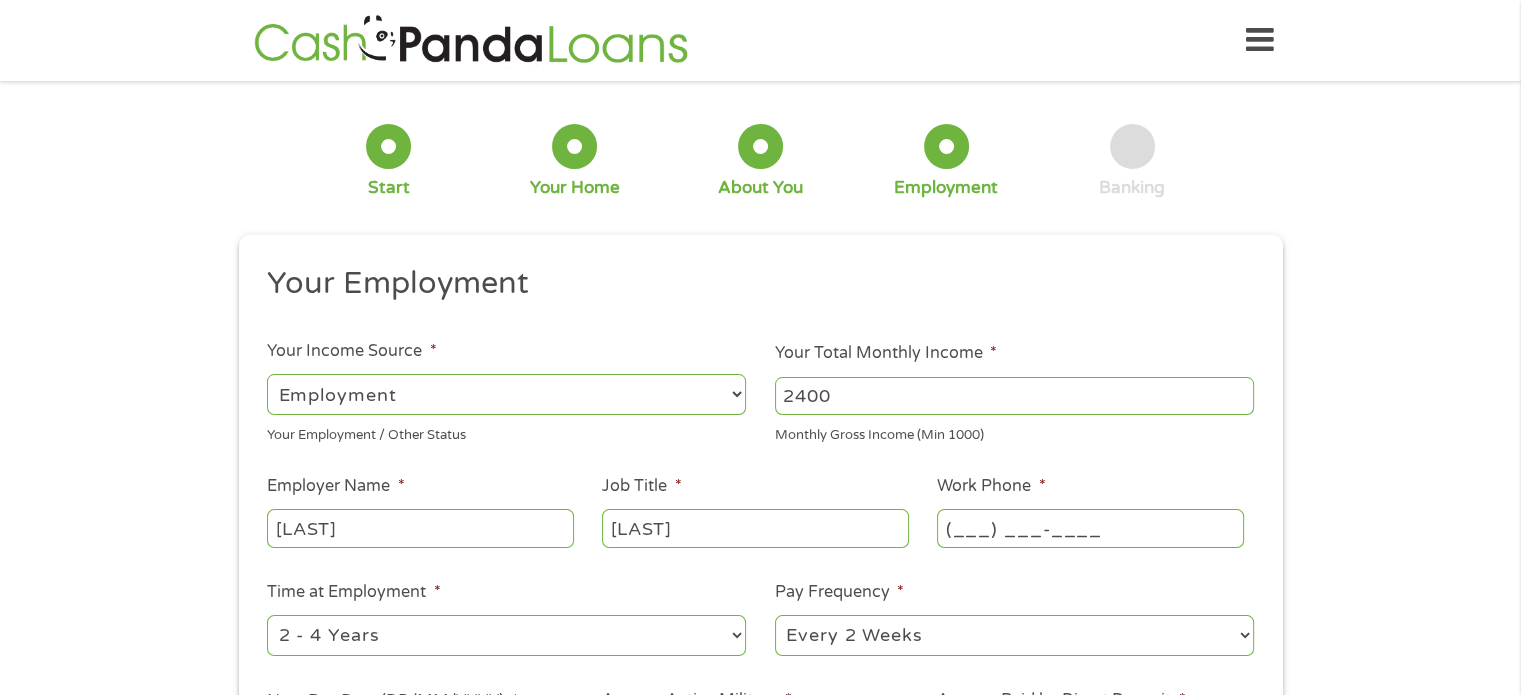 click on "(___) ___-____" at bounding box center [1090, 528] 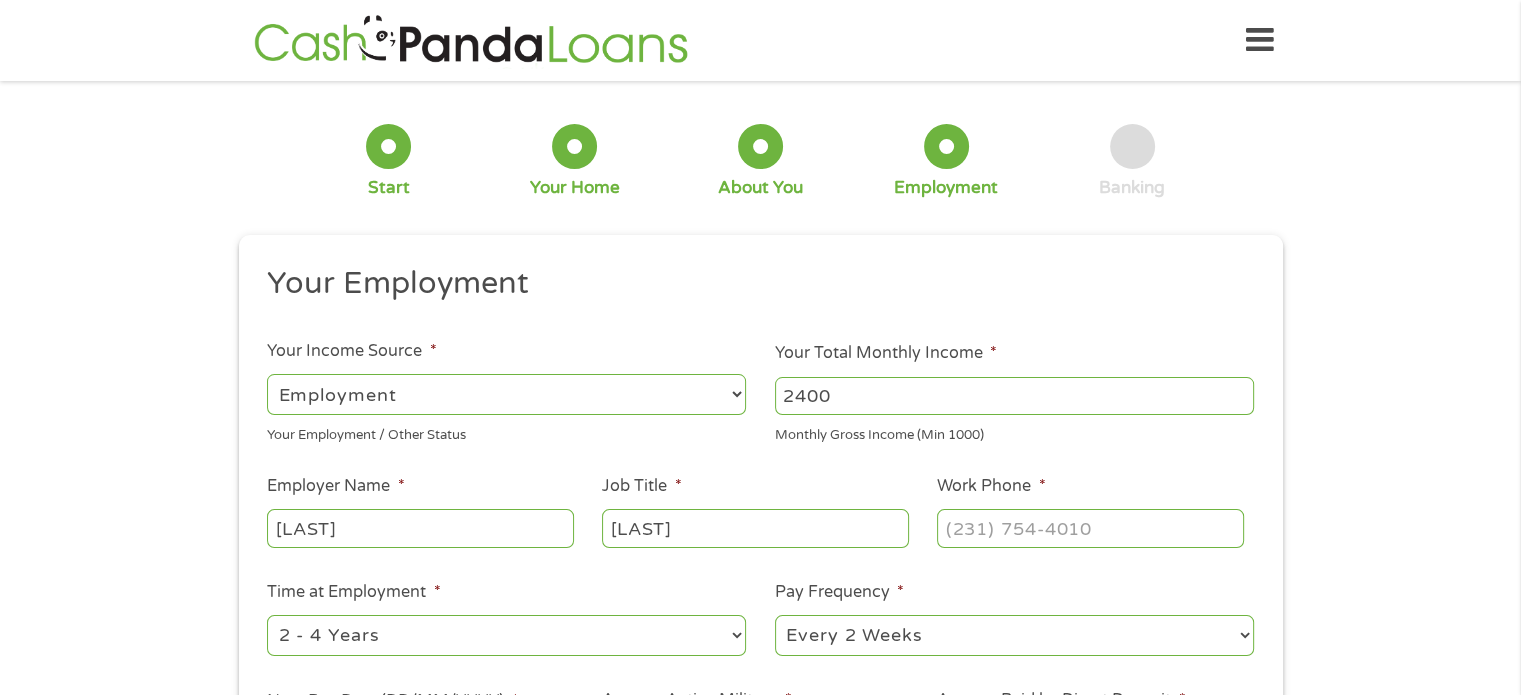 click on "--- Choose one --- 1 Year or less 1 - 2 Years 2 - 4 Years Over 4 Years" at bounding box center [506, 635] 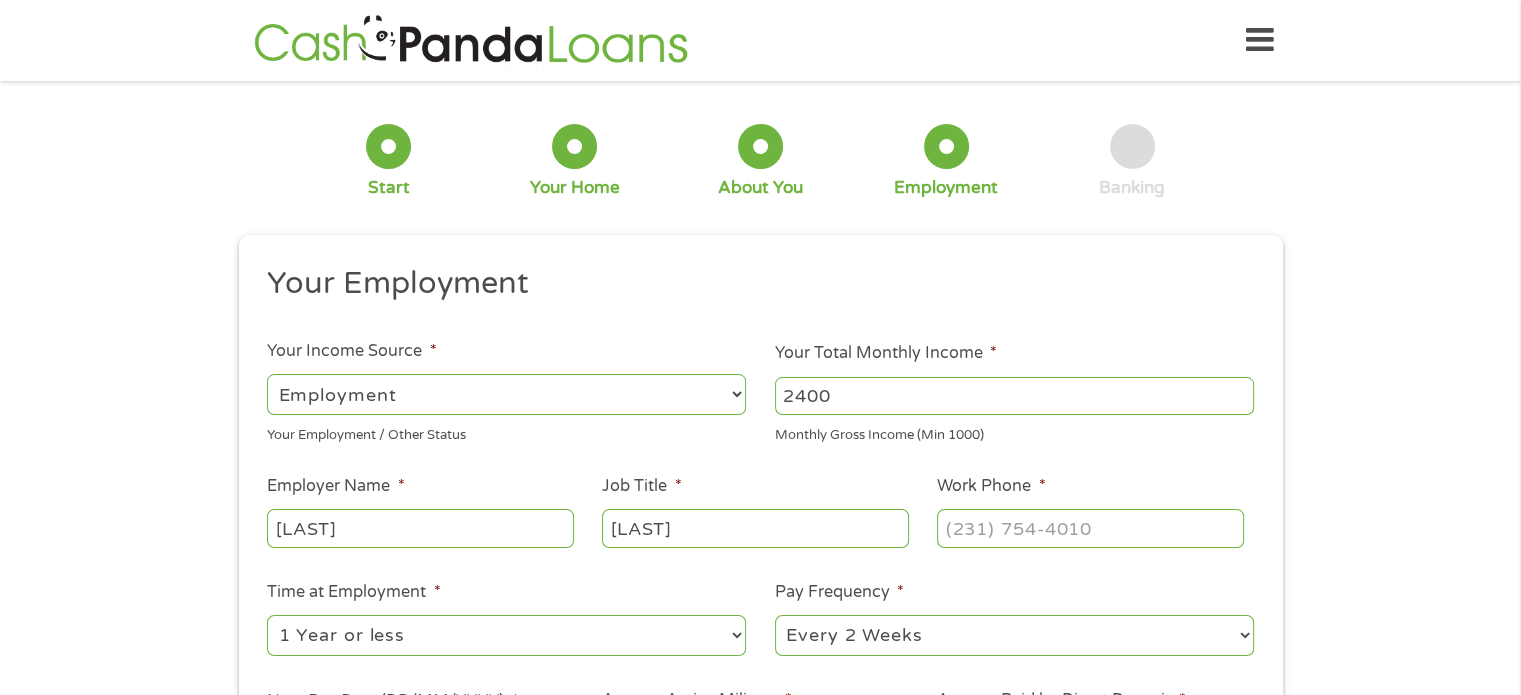 click on "--- Choose one --- 1 Year or less 1 - 2 Years 2 - 4 Years Over 4 Years" at bounding box center [506, 635] 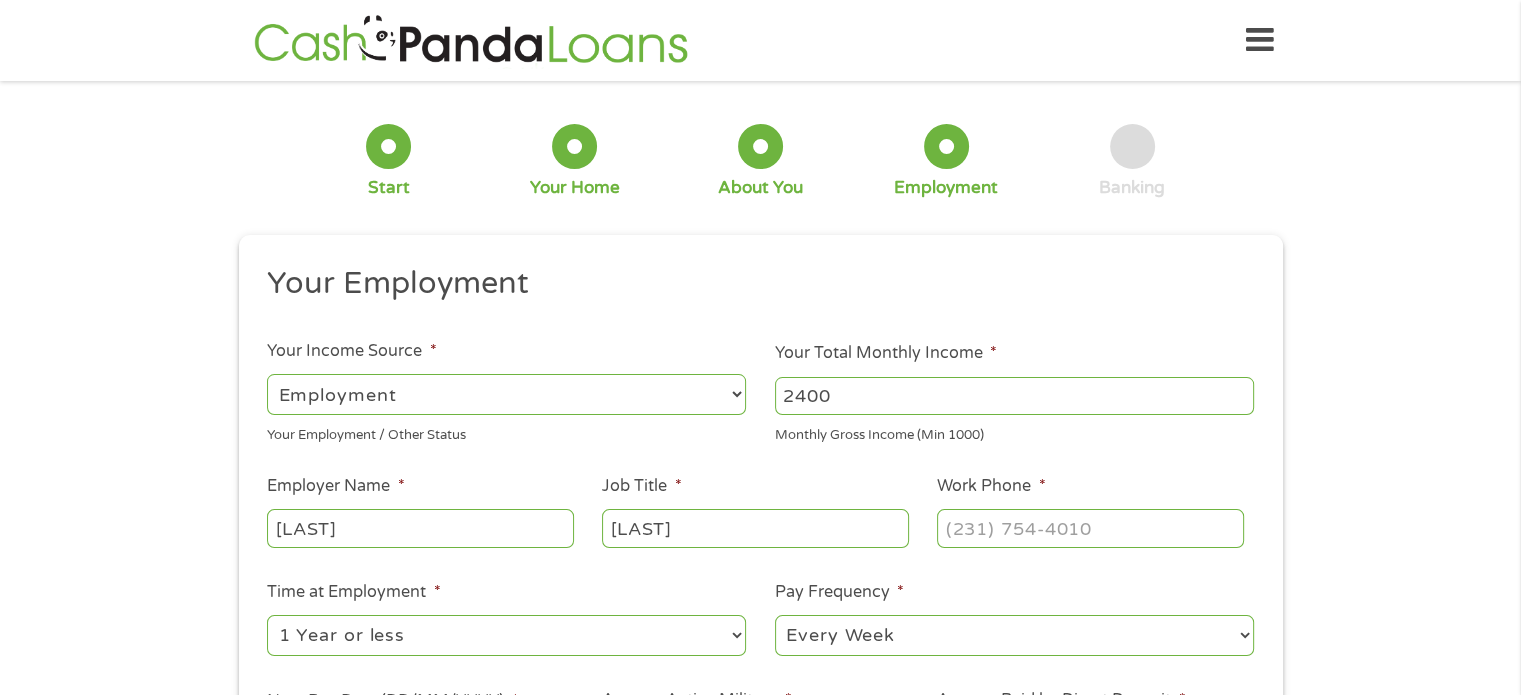 click on "--- Choose one --- Every 2 Weeks Every Week Monthly Semi-Monthly" at bounding box center [1014, 635] 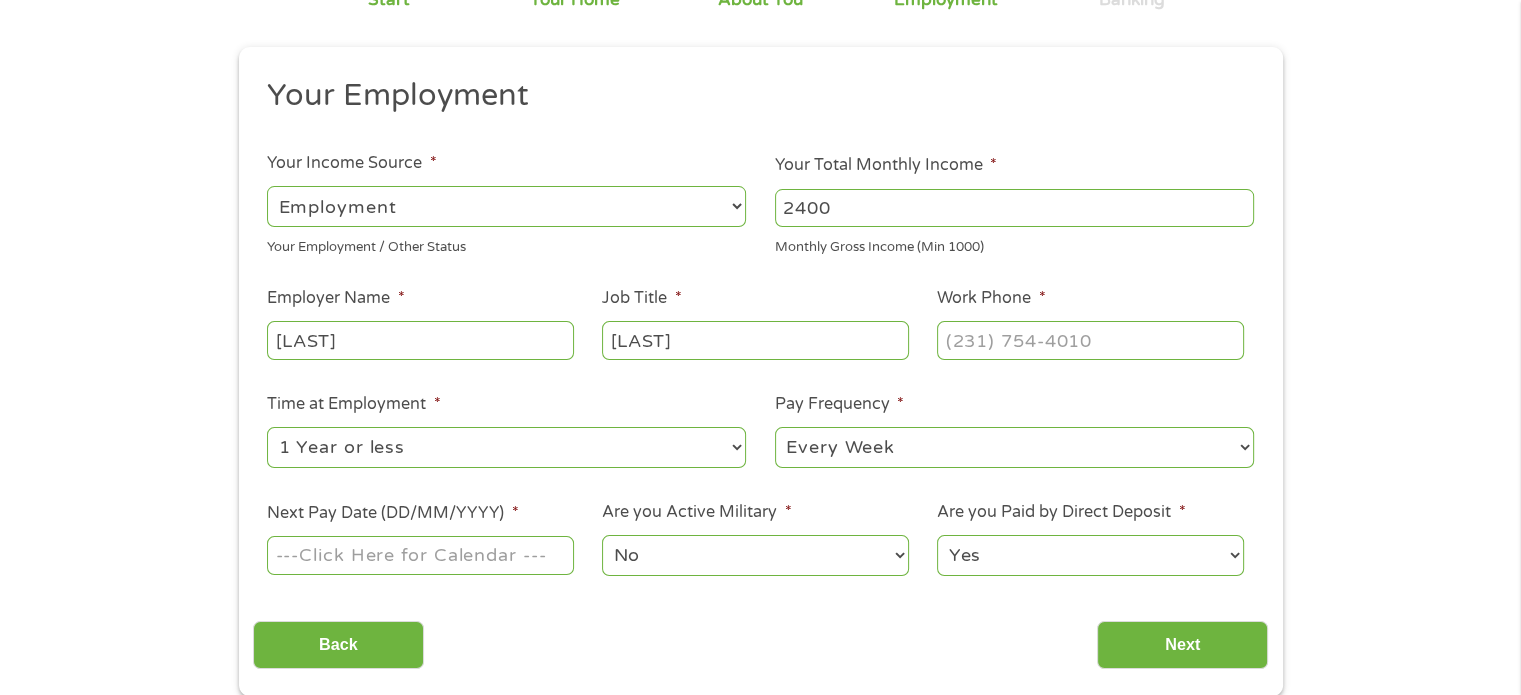 scroll, scrollTop: 294, scrollLeft: 0, axis: vertical 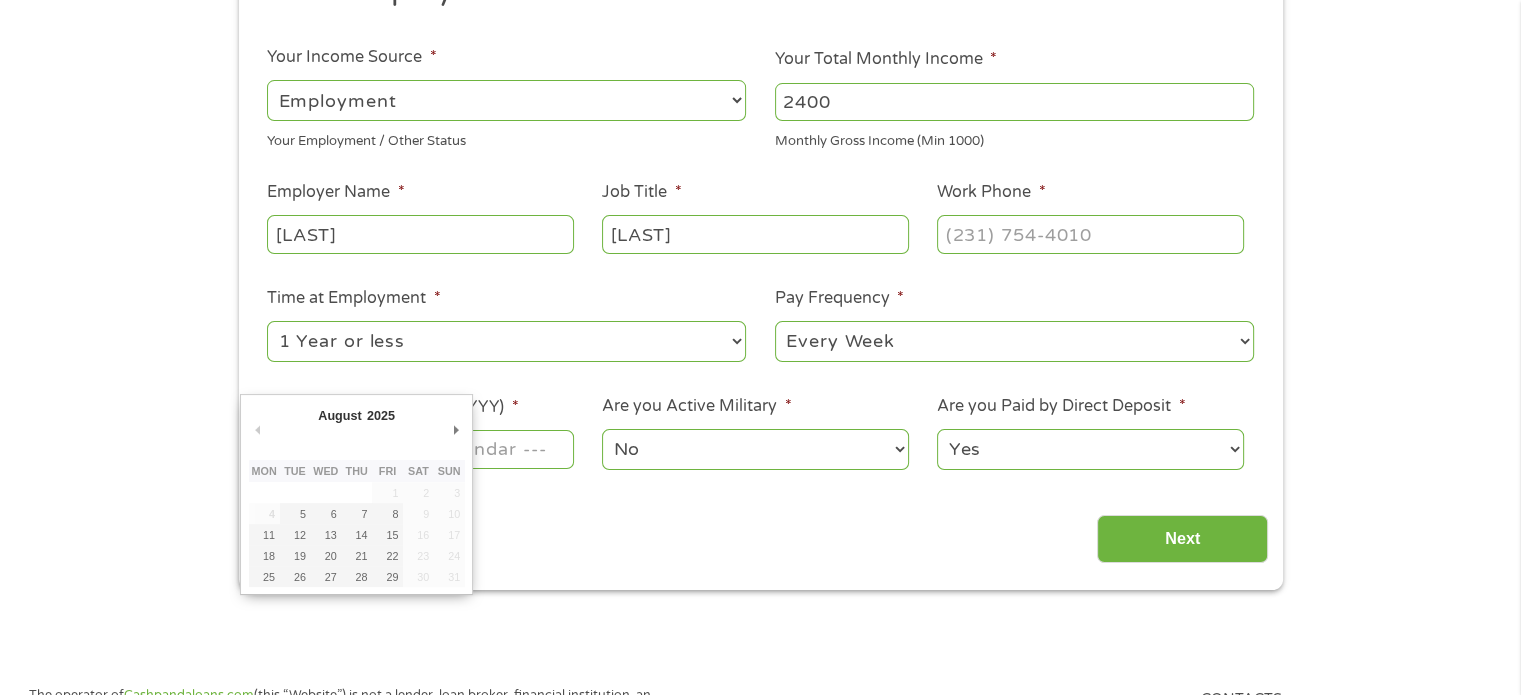 click on "Home   Get Loan Offer   How it works   FAQs   Blog   Cash Loans   Quick Loans   Online Loans   Payday Loans   Cash Advances   Préstamos   Paycheck Loans Near Me   Artificial Intelligence Loans   Contact Us \n \n \n                     1         Start   2         Your Home   3         About You   4         Employment   5         Banking   6 \n                         \n                                     This field is hidden when viewing the form gclid EAIaIQobChMI44yk987yjgMVnmtHAR2wZQ62EAAYAiAAEgJRr_D_BwE This field is hidden when viewing the form Referrer https://www.cashpandaloans.com/payday-loans/?medium=adwords\u0026source=adwords\u0026campaign=22082442849\u0026adgroup=171710593894\u0026creative=711057811183\u0026position=\u0026keyword=approval%20loan%20regardless%20of%20credit\u0026utm_term=searchterm\u0026matchtype=b\u0026device=c\u0026network=s\u0026gad_source=5\u0026gad_campaignid=22082442849\u0026gclid=EAIaIQobChMI44yk987yjgMVnmtHAR2wZQ62EAAYAiAAEgJRr_D_BwE This field is hidden when viewing the form Source adwords This field is hidden when viewing the form b c s" at bounding box center [760, 890] 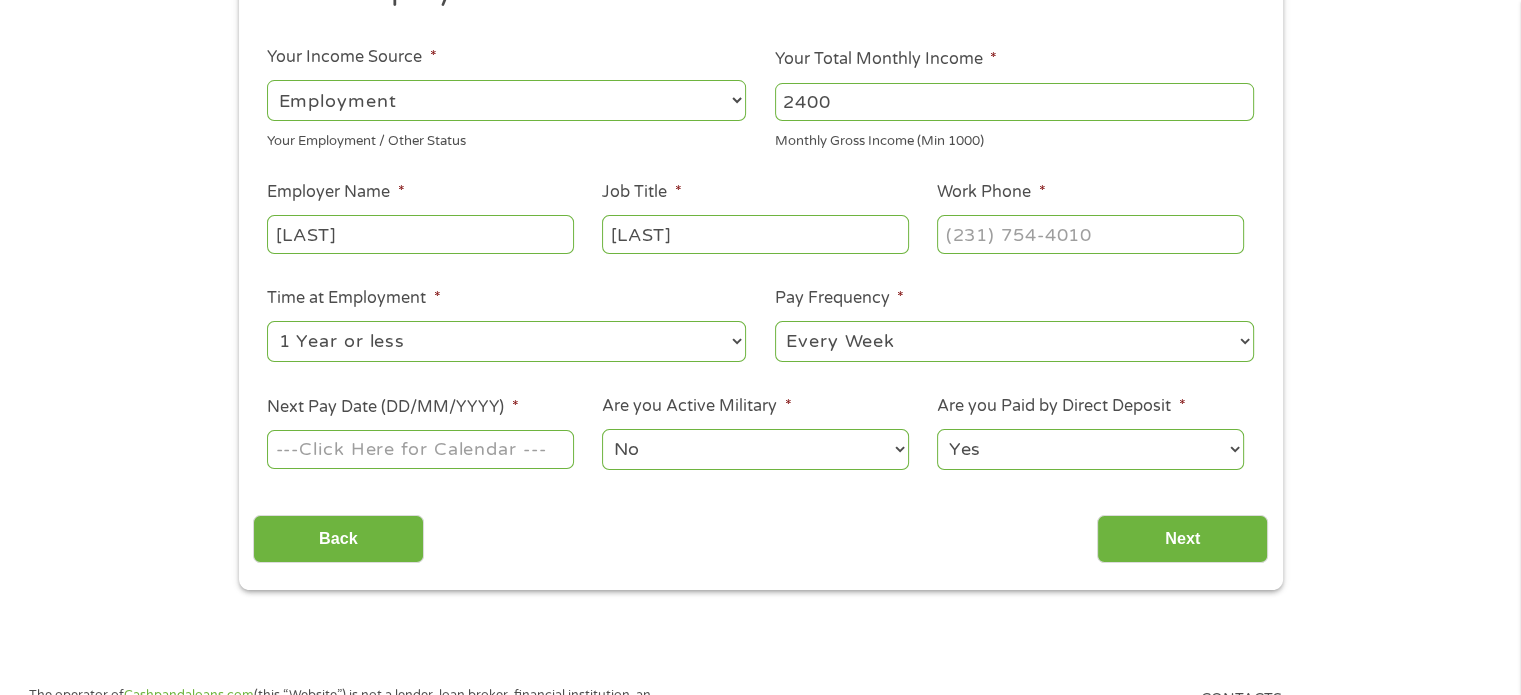 click on "Next Pay Date (DD/MM/YYYY) *" at bounding box center (420, 449) 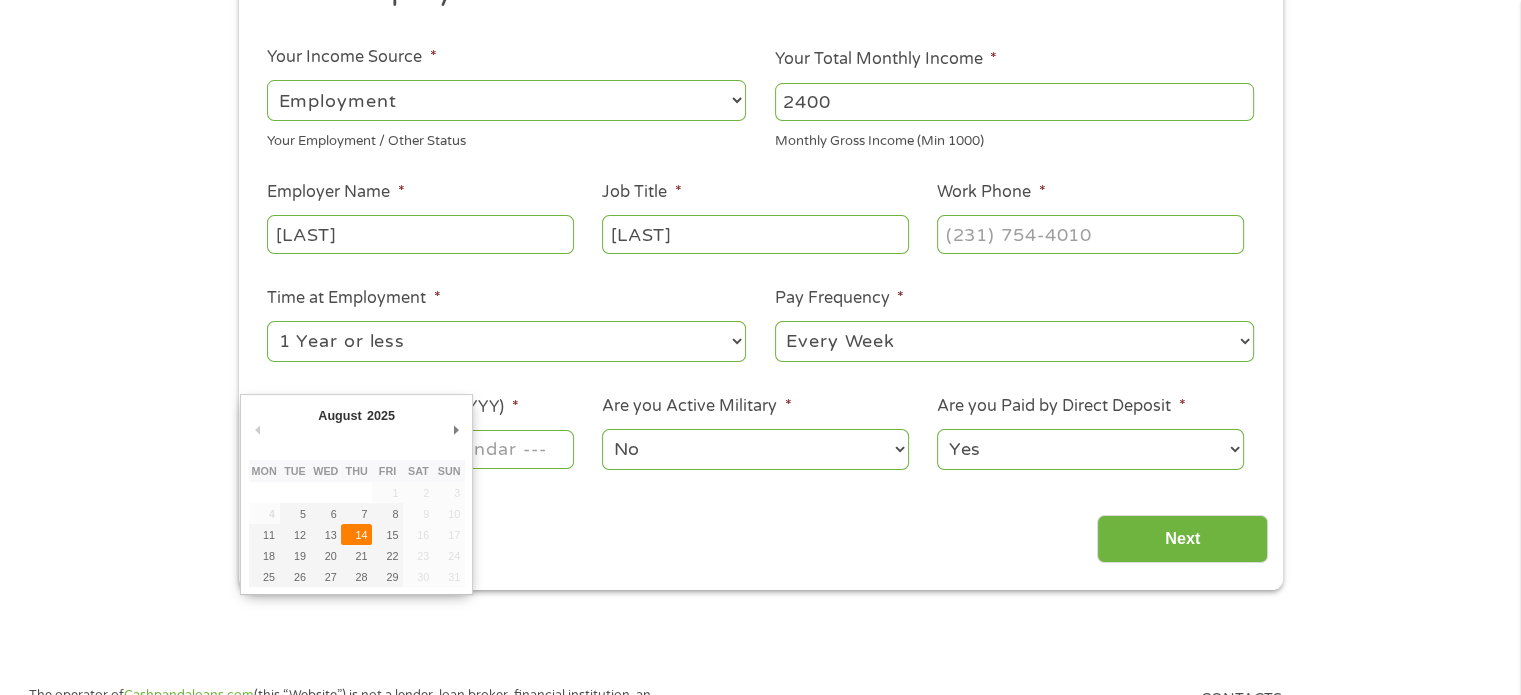 type on "14/08/2025" 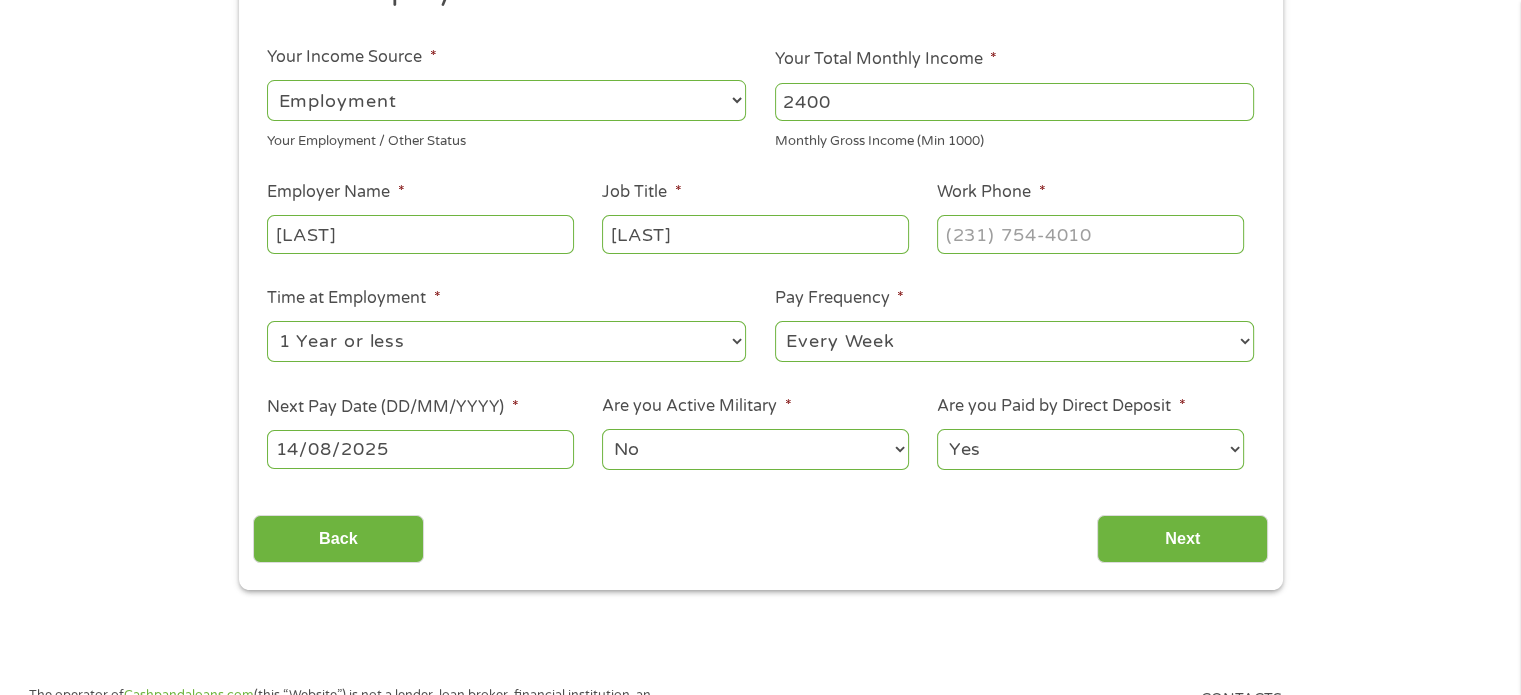 click on "Home   Get Loan Offer   How it works   FAQs   Blog   Cash Loans   Quick Loans   Online Loans   Payday Loans   Cash Advances   Préstamos   Paycheck Loans Near Me   Artificial Intelligence Loans   Contact Us \n \n \n                     1         Start   2         Your Home   3         About You   4         Employment   5         Banking   6 \n                         \n                                     This field is hidden when viewing the form gclid EAIaIQobChMI44yk987yjgMVnmtHAR2wZQ62EAAYAiAAEgJRr_D_BwE This field is hidden when viewing the form Referrer https://www.cashpandaloans.com/payday-loans/?medium=adwords\u0026source=adwords\u0026campaign=22082442849\u0026adgroup=171710593894\u0026creative=711057811183\u0026position=\u0026keyword=approval%20loan%20regardless%20of%20credit\u0026utm_term=searchterm\u0026matchtype=b\u0026device=c\u0026network=s\u0026gad_source=5\u0026gad_campaignid=22082442849\u0026gclid=EAIaIQobChMI44yk987yjgMVnmtHAR2wZQ62EAAYAiAAEgJRr_D_BwE This field is hidden when viewing the form Source adwords This field is hidden when viewing the form b c s" at bounding box center (760, 890) 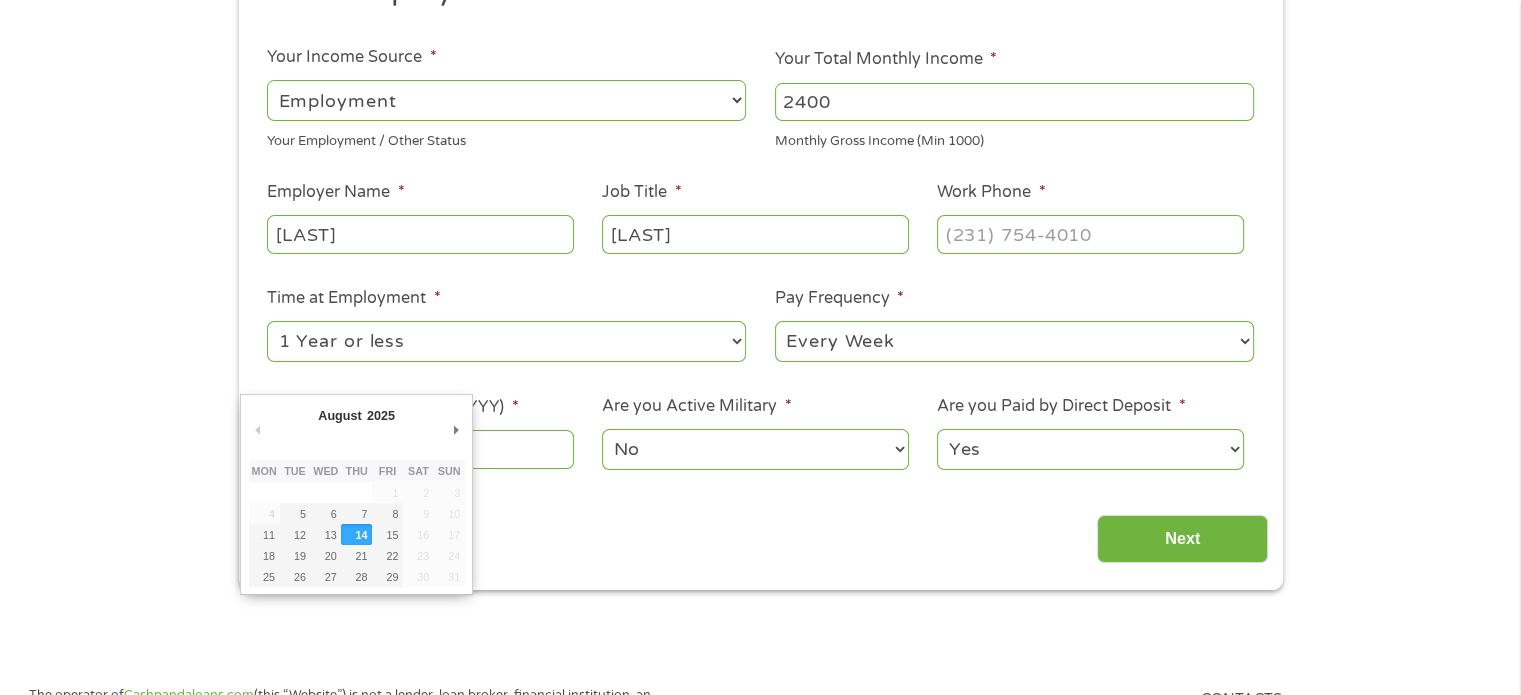 click on "Home   Get Loan Offer   How it works   FAQs   Blog   Cash Loans   Quick Loans   Online Loans   Payday Loans   Cash Advances   Préstamos   Paycheck Loans Near Me   Artificial Intelligence Loans   Contact Us \n \n \n                     1         Start   2         Your Home   3         About You   4         Employment   5         Banking   6 \n                         \n                                     This field is hidden when viewing the form gclid EAIaIQobChMI44yk987yjgMVnmtHAR2wZQ62EAAYAiAAEgJRr_D_BwE This field is hidden when viewing the form Referrer https://www.cashpandaloans.com/payday-loans/?medium=adwords\u0026source=adwords\u0026campaign=22082442849\u0026adgroup=171710593894\u0026creative=711057811183\u0026position=\u0026keyword=approval%20loan%20regardless%20of%20credit\u0026utm_term=searchterm\u0026matchtype=b\u0026device=c\u0026network=s\u0026gad_source=5\u0026gad_campaignid=22082442849\u0026gclid=EAIaIQobChMI44yk987yjgMVnmtHAR2wZQ62EAAYAiAAEgJRr_D_BwE This field is hidden when viewing the form Source adwords This field is hidden when viewing the form b c s" at bounding box center [760, 890] 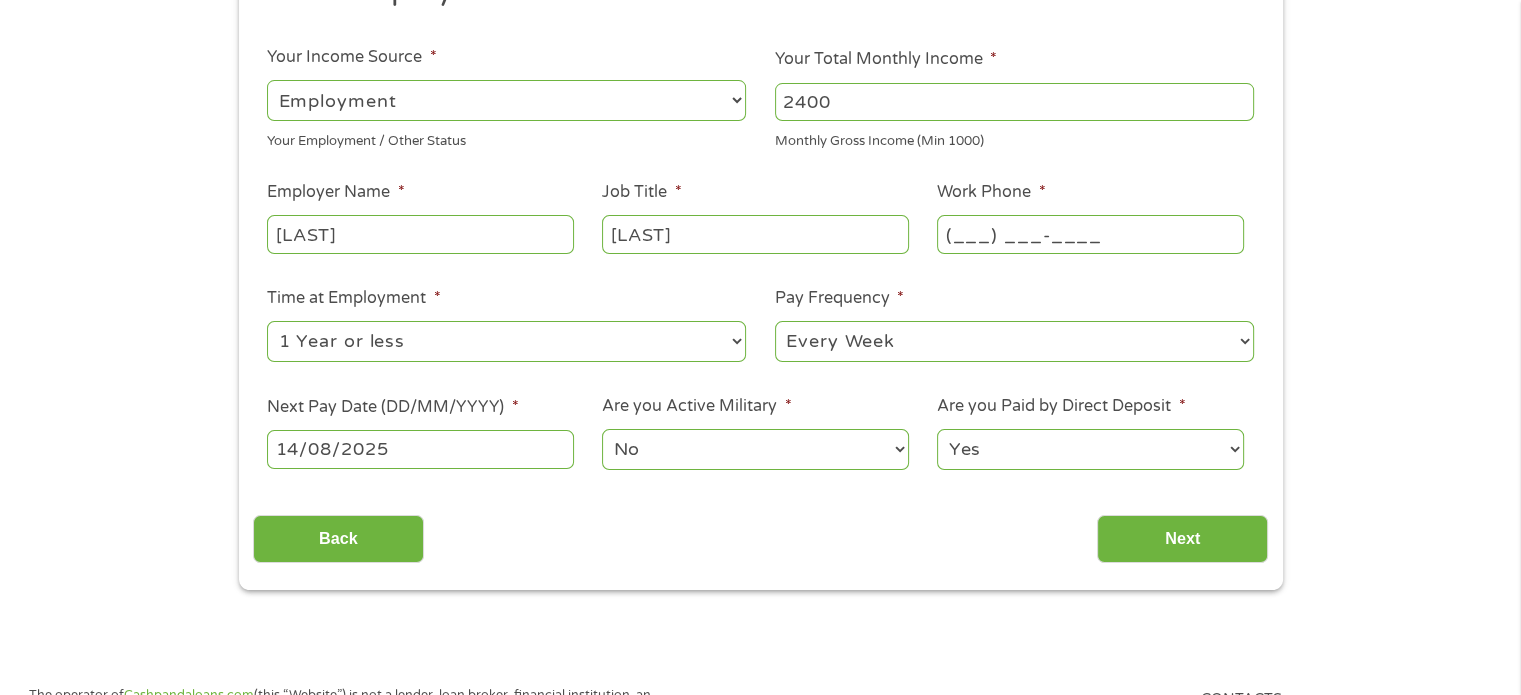 click on "(___) ___-____" at bounding box center [1090, 234] 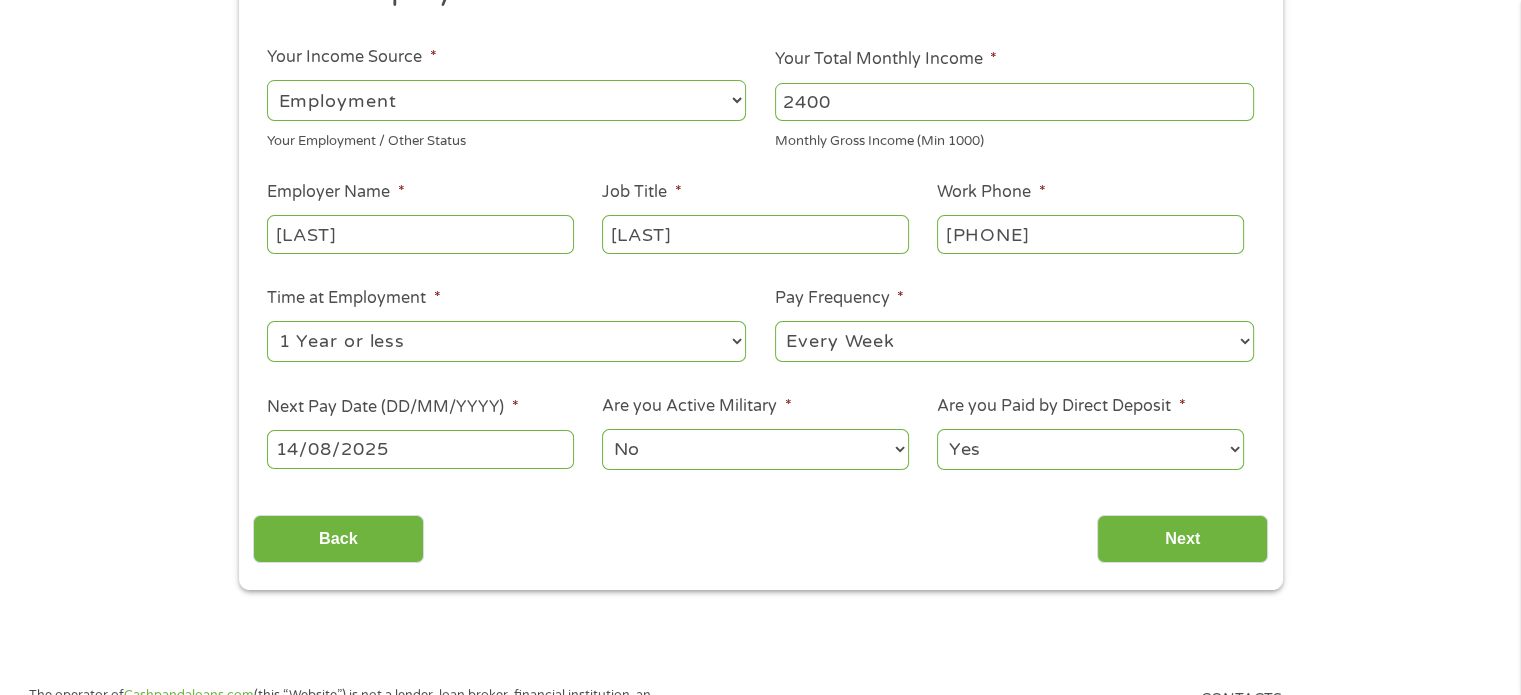 type on "[PHONE]" 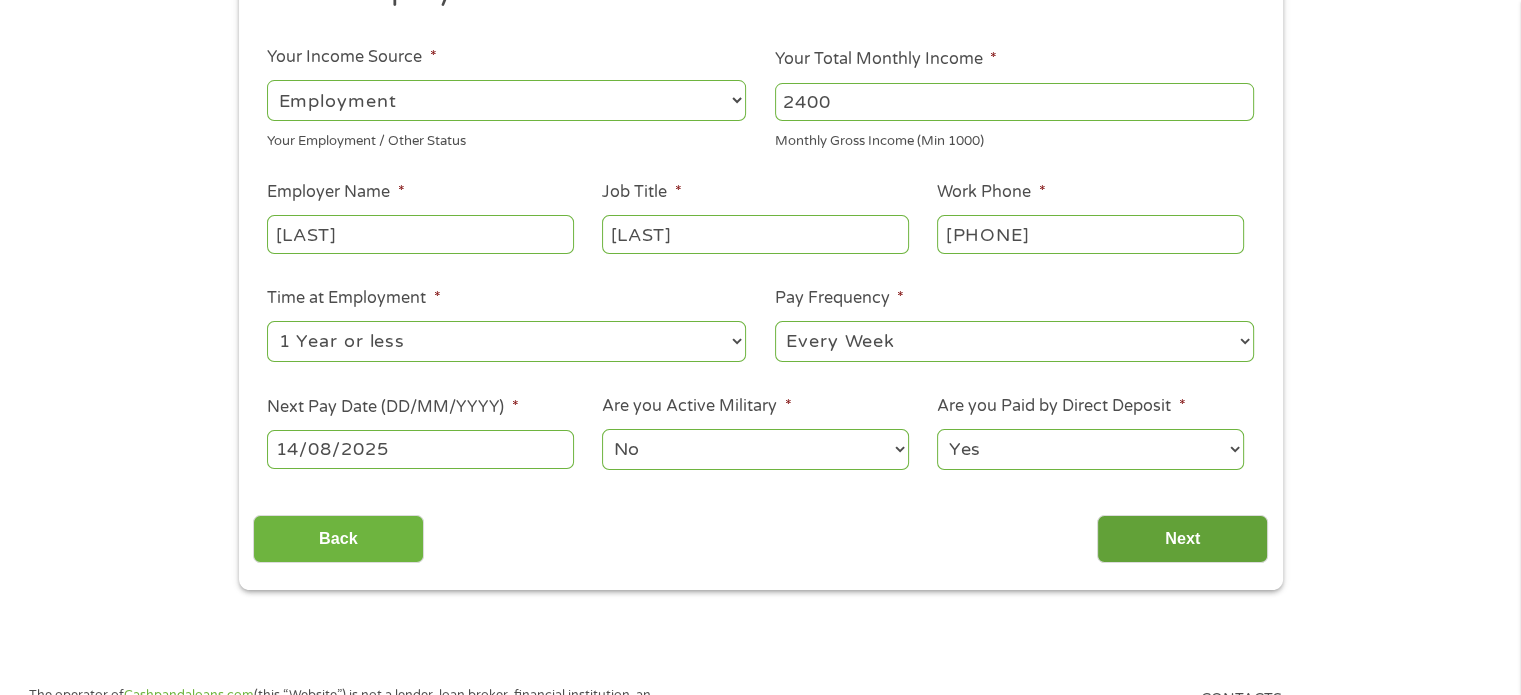 click on "Next" at bounding box center (1182, 539) 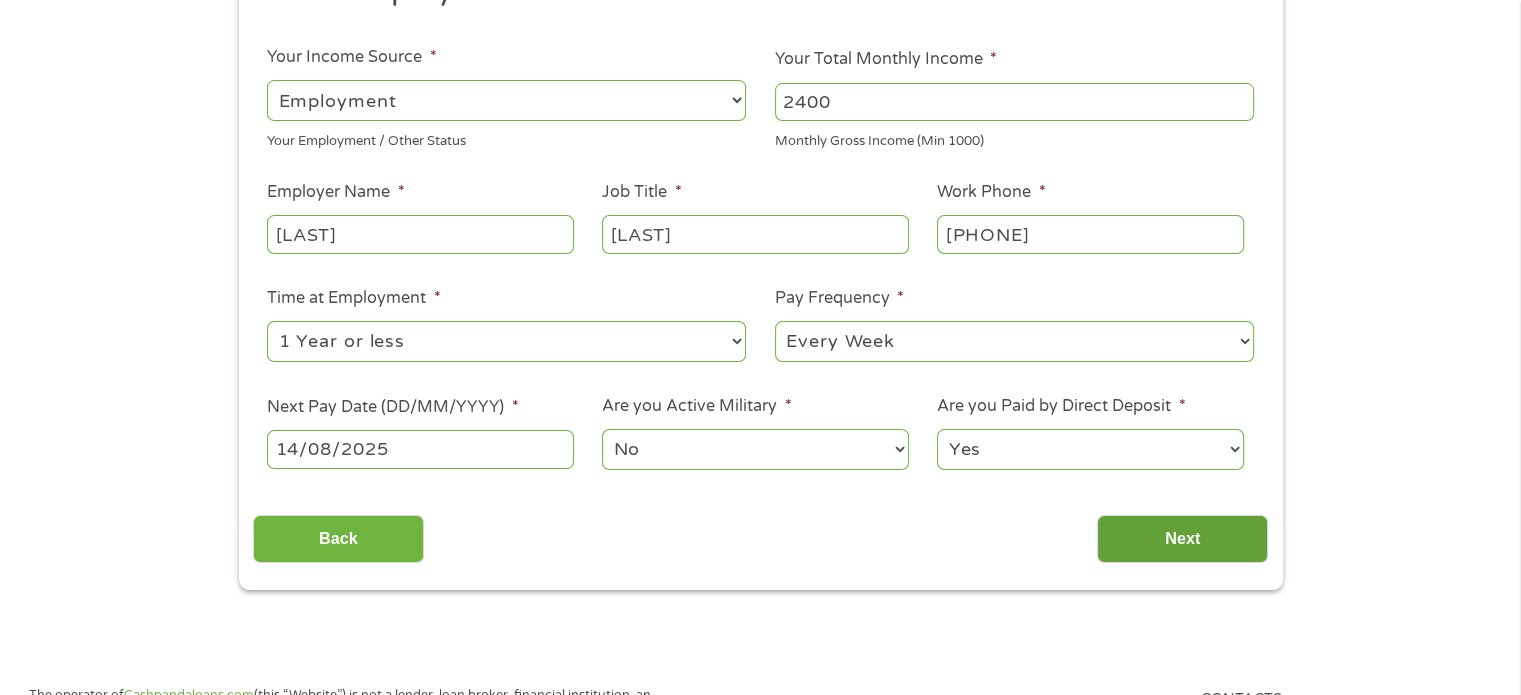 scroll, scrollTop: 8, scrollLeft: 8, axis: both 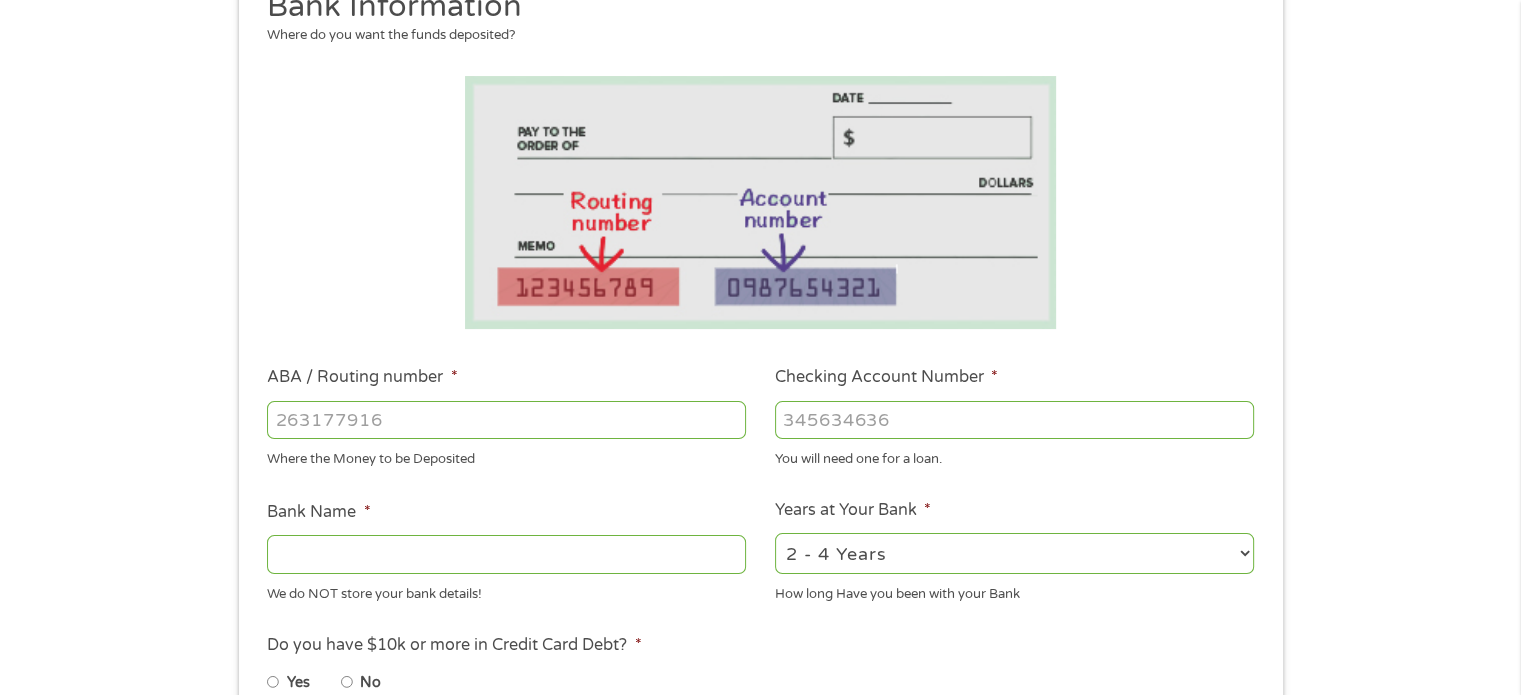 click on "ABA / Routing number *" at bounding box center [506, 420] 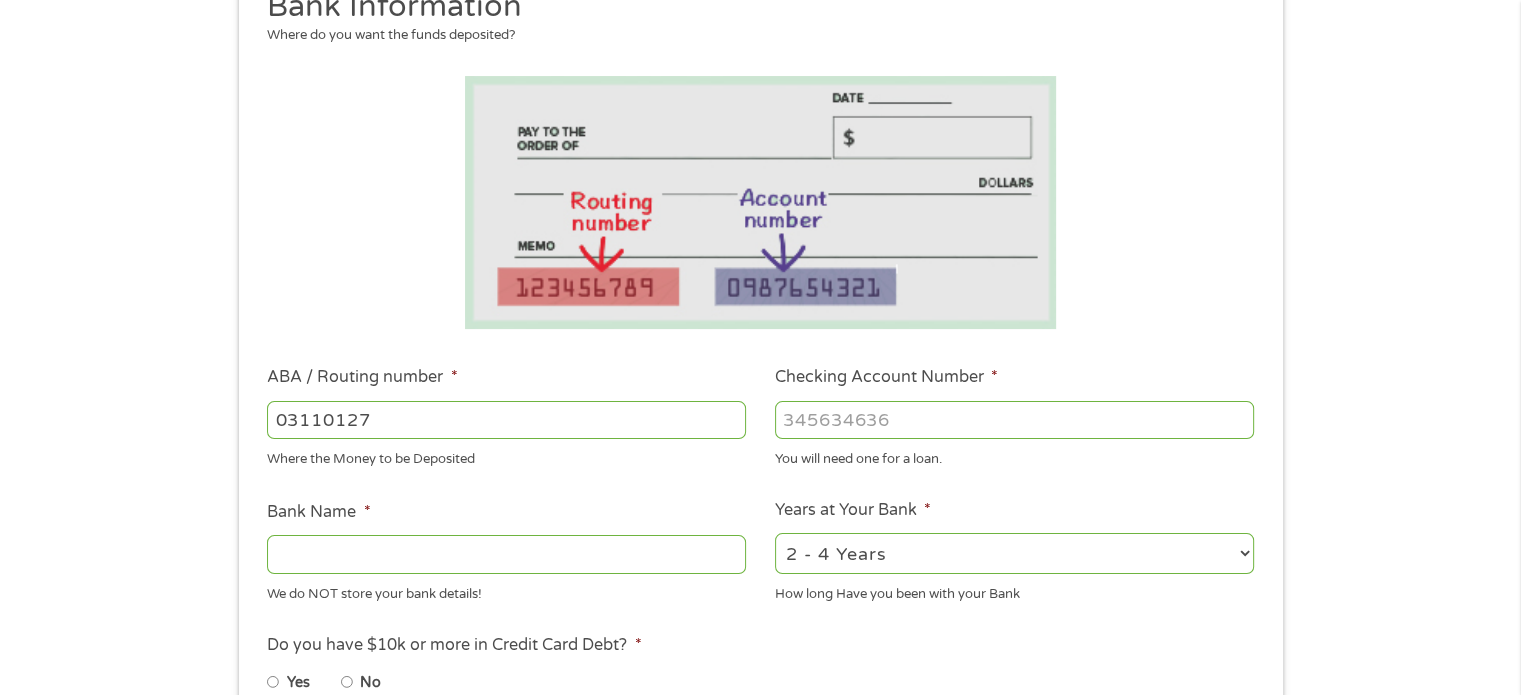 type on "031101279" 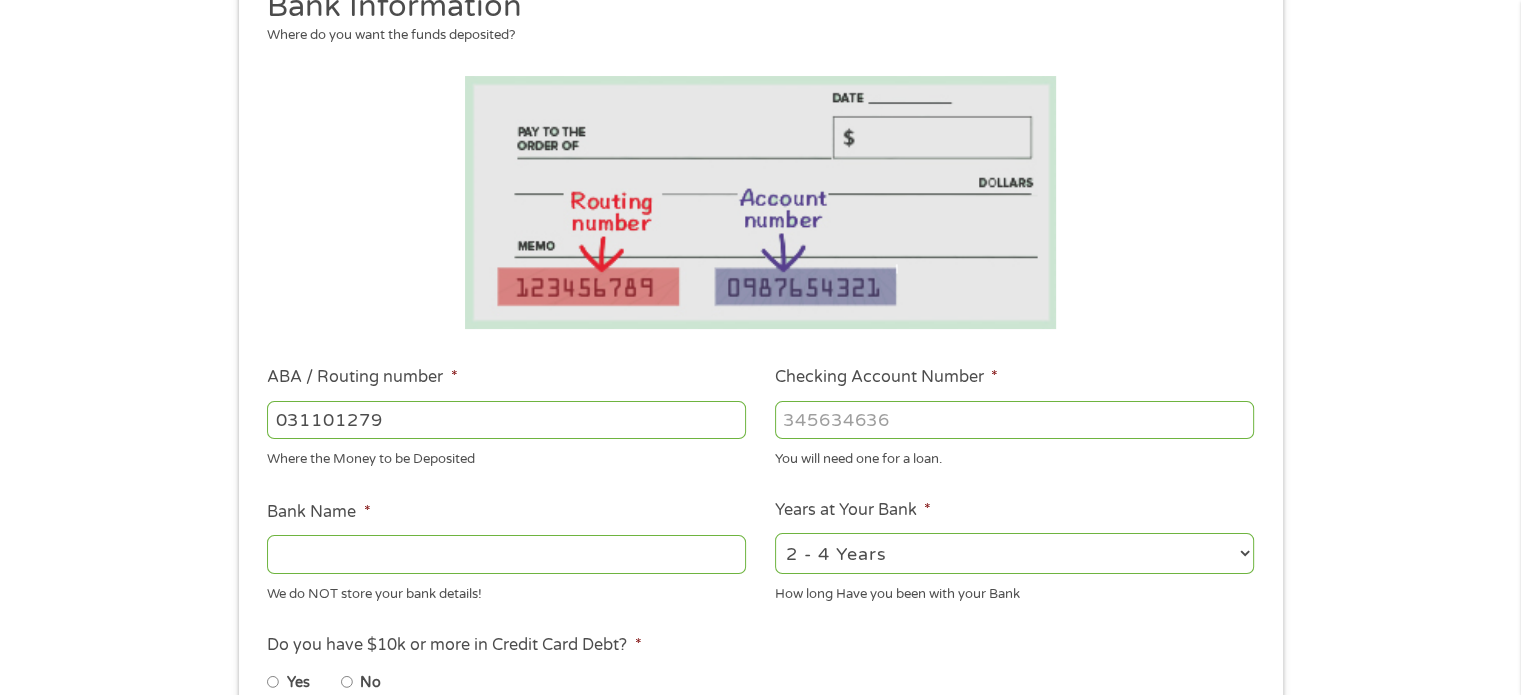 type on "THE BANCORP BANK" 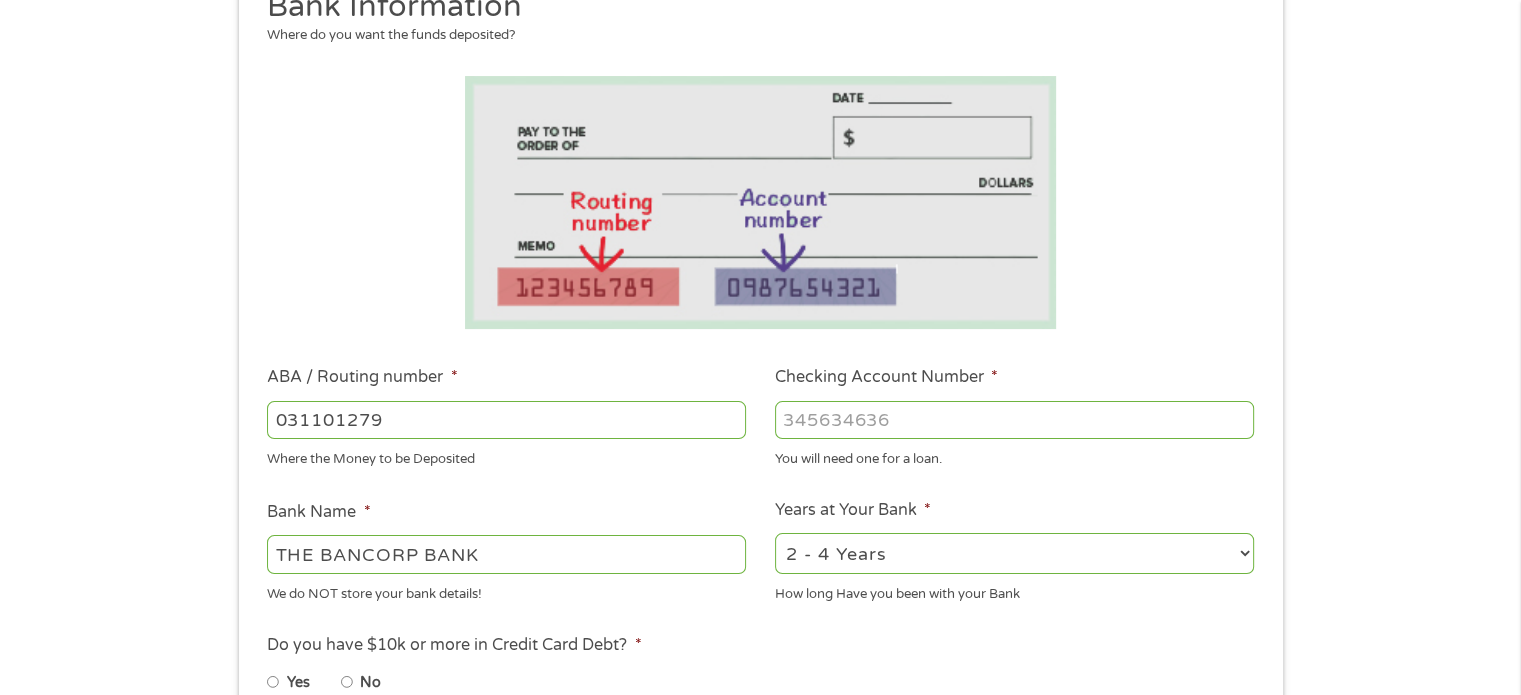 type on "031101279" 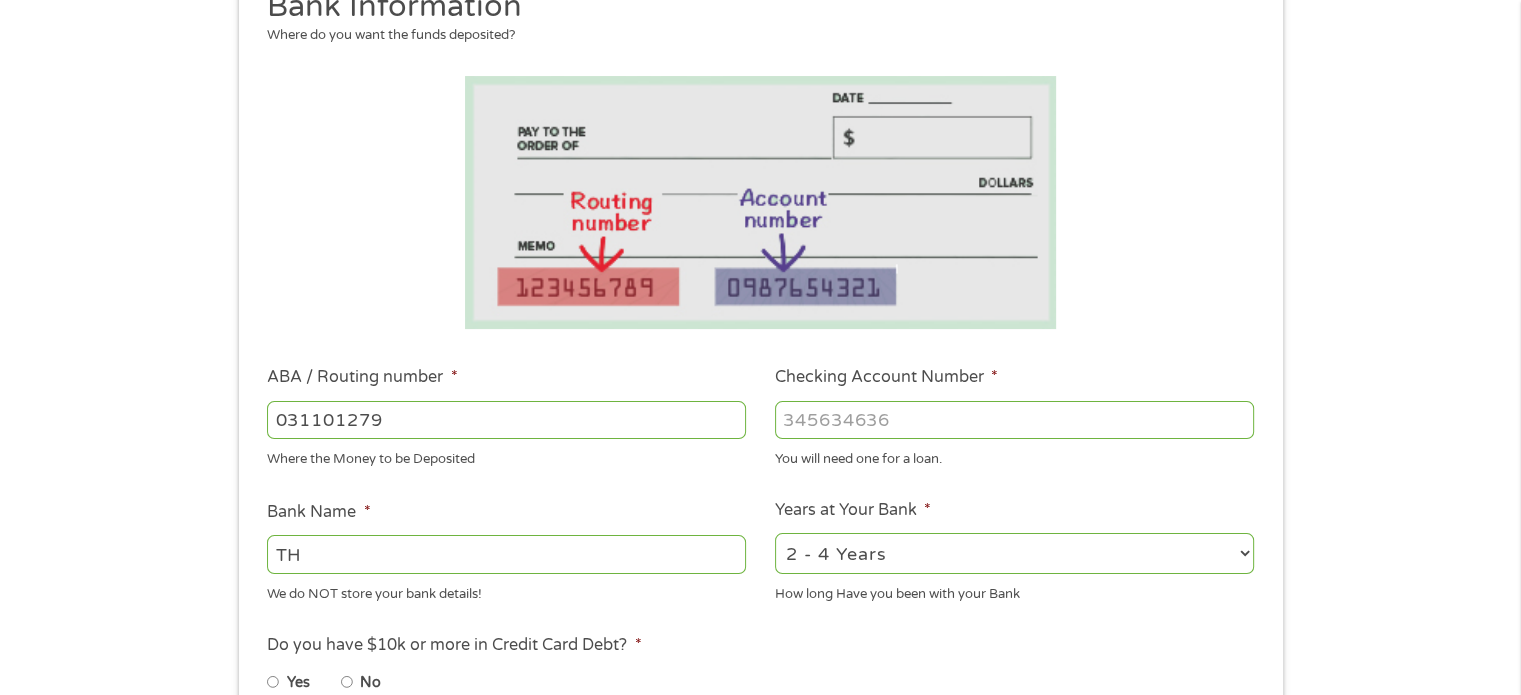 type on "T" 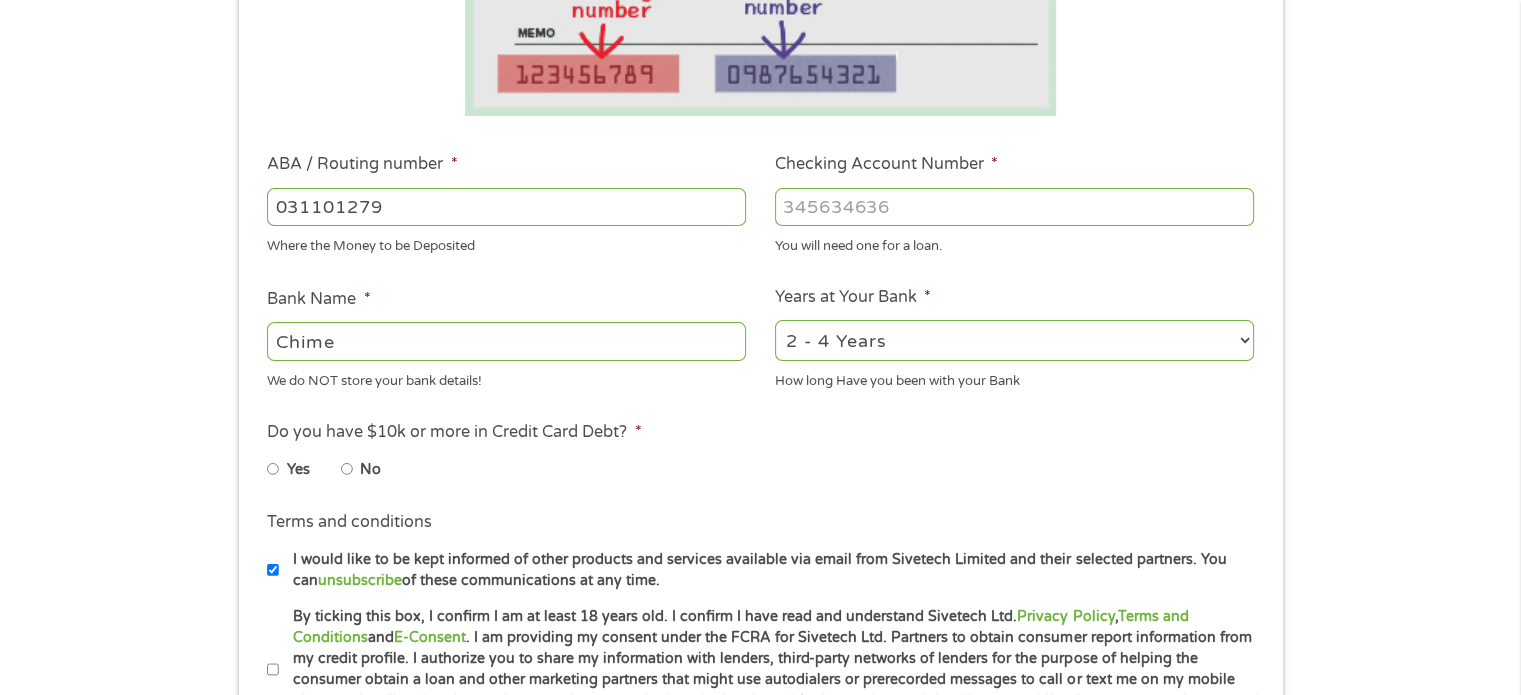 scroll, scrollTop: 558, scrollLeft: 0, axis: vertical 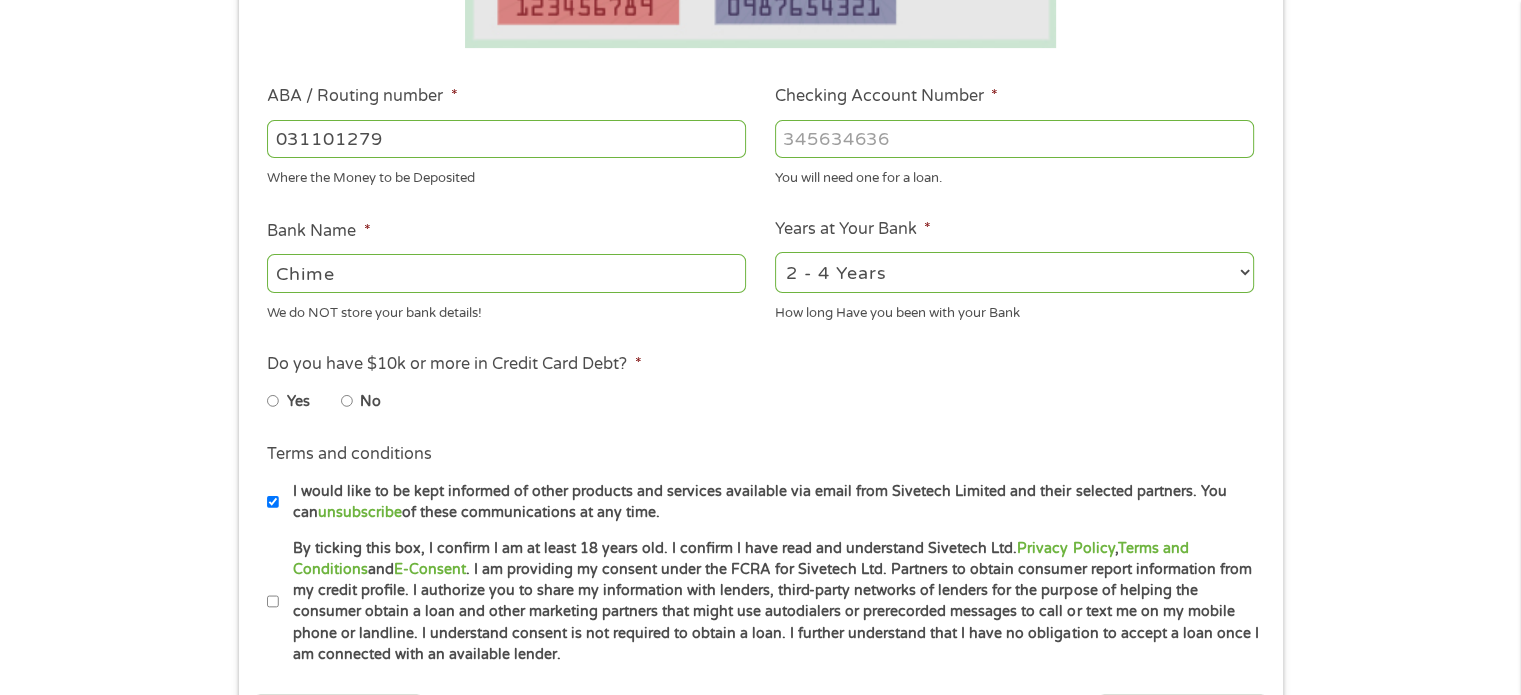 type on "Chime" 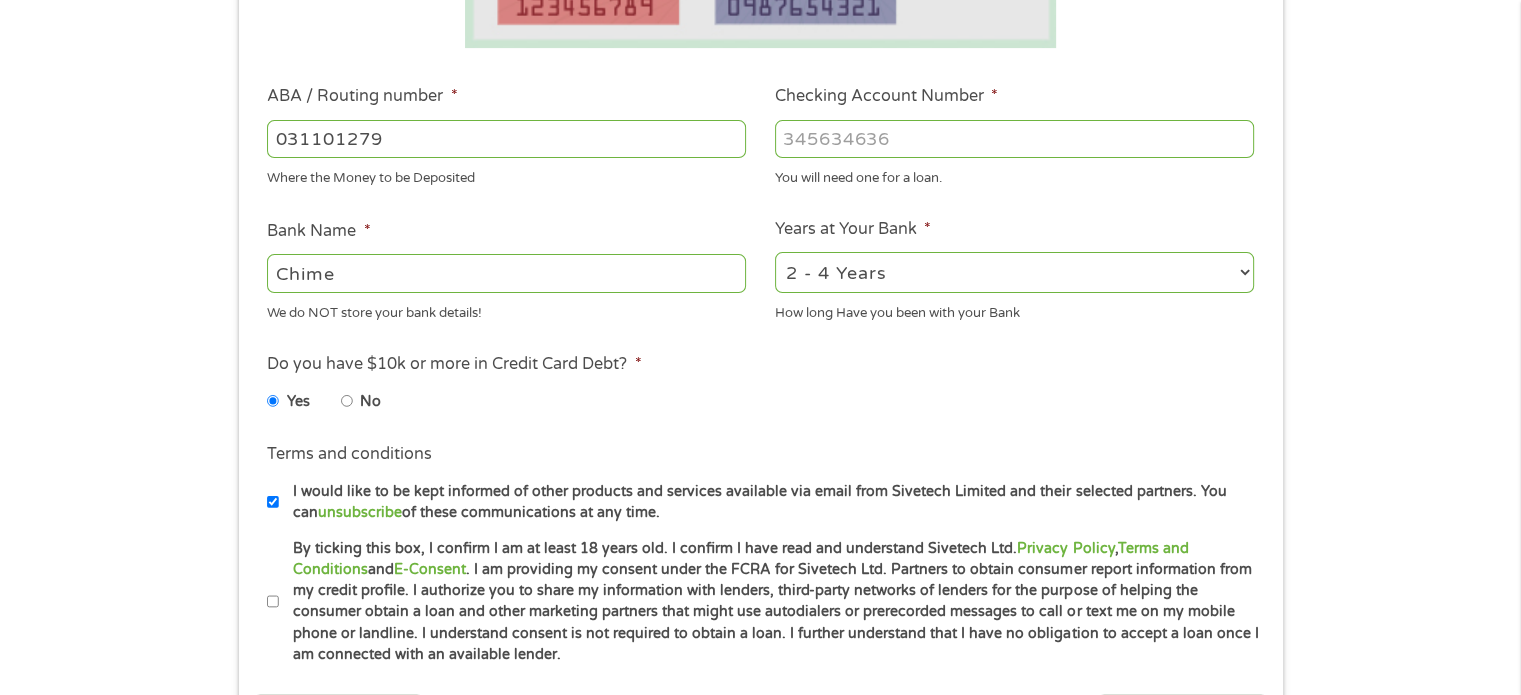 click on "I would like to be kept informed of other products and services available via email from Sivetech Limited and their selected partners. You can   unsubscribe   of these communications at any time." at bounding box center [273, 502] 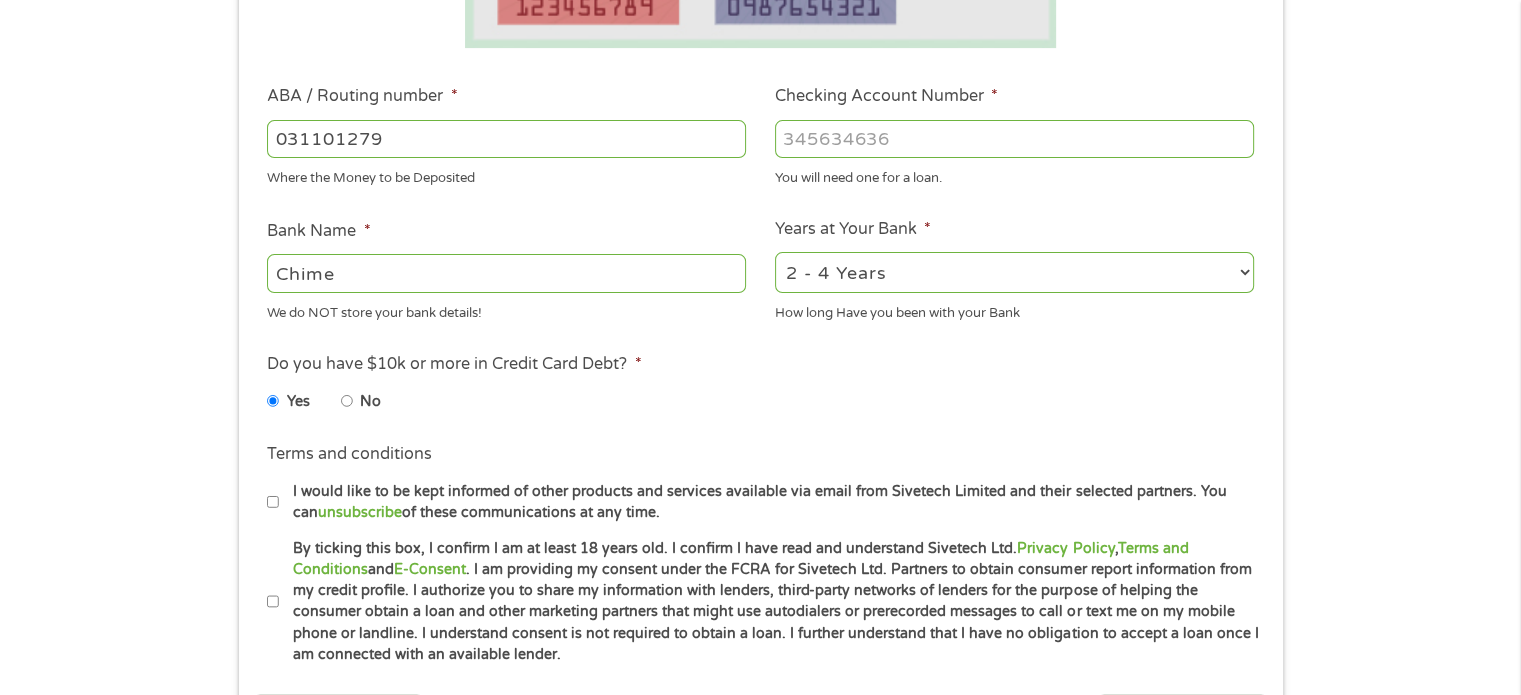 click on "I would like to be kept informed of other products and services available via email from Sivetech Limited and their selected partners. You can   unsubscribe   of these communications at any time." at bounding box center [273, 502] 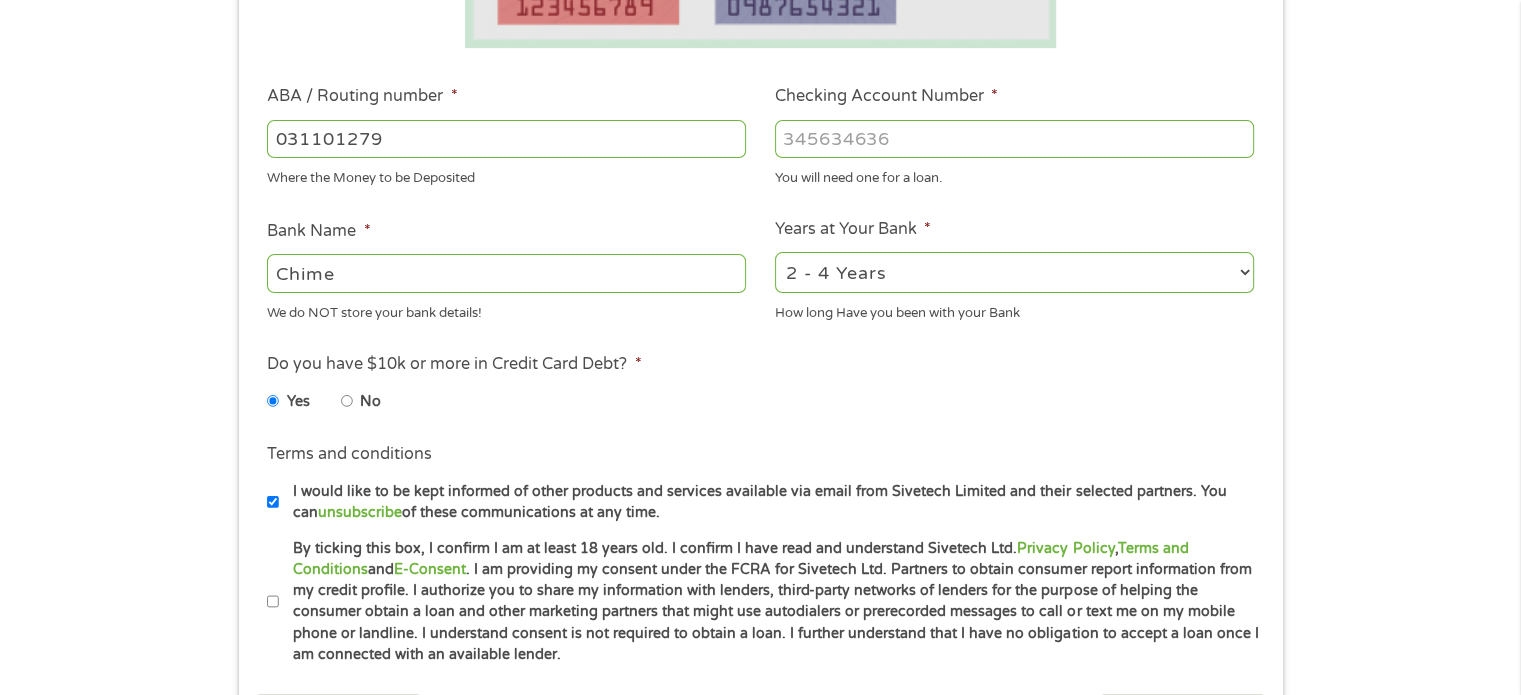 click on "By ticking this box, I confirm I am at least 18 years old. I confirm I have read and understand Sivetech Ltd.  Privacy Policy ,  Terms and Conditions  and  E-Consent . I am providing my consent under the FCRA for Sivetech Ltd. Partners to obtain consumer report information from my credit profile. I authorize you to share my information with lenders, third-party networks of lenders for the purpose of helping the consumer obtain a loan and other marketing partners that might use autodialers or prerecorded messages to call or text me on my mobile phone or landline. I understand consent is not required to obtain a loan. I further understand that I have no obligation to accept a loan once I am connected with an available lender." at bounding box center (273, 602) 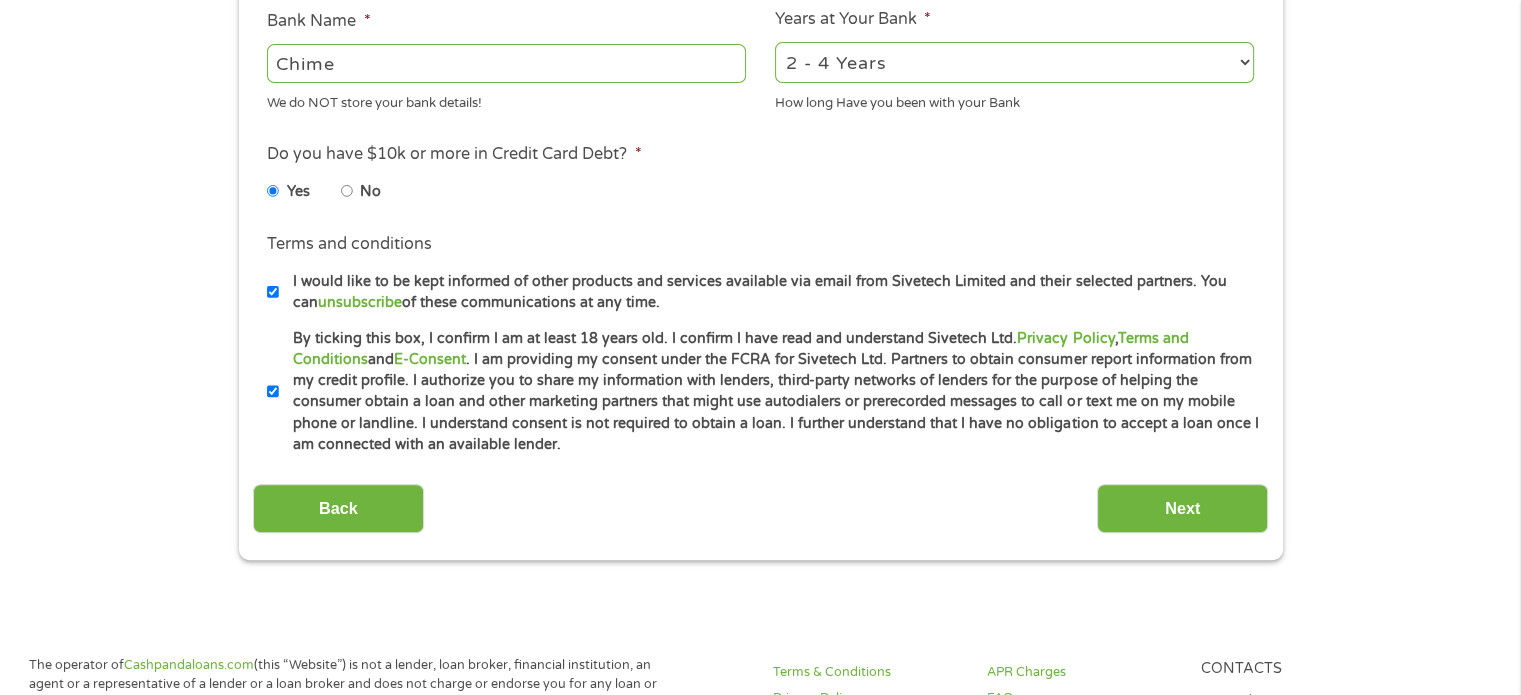 scroll, scrollTop: 863, scrollLeft: 0, axis: vertical 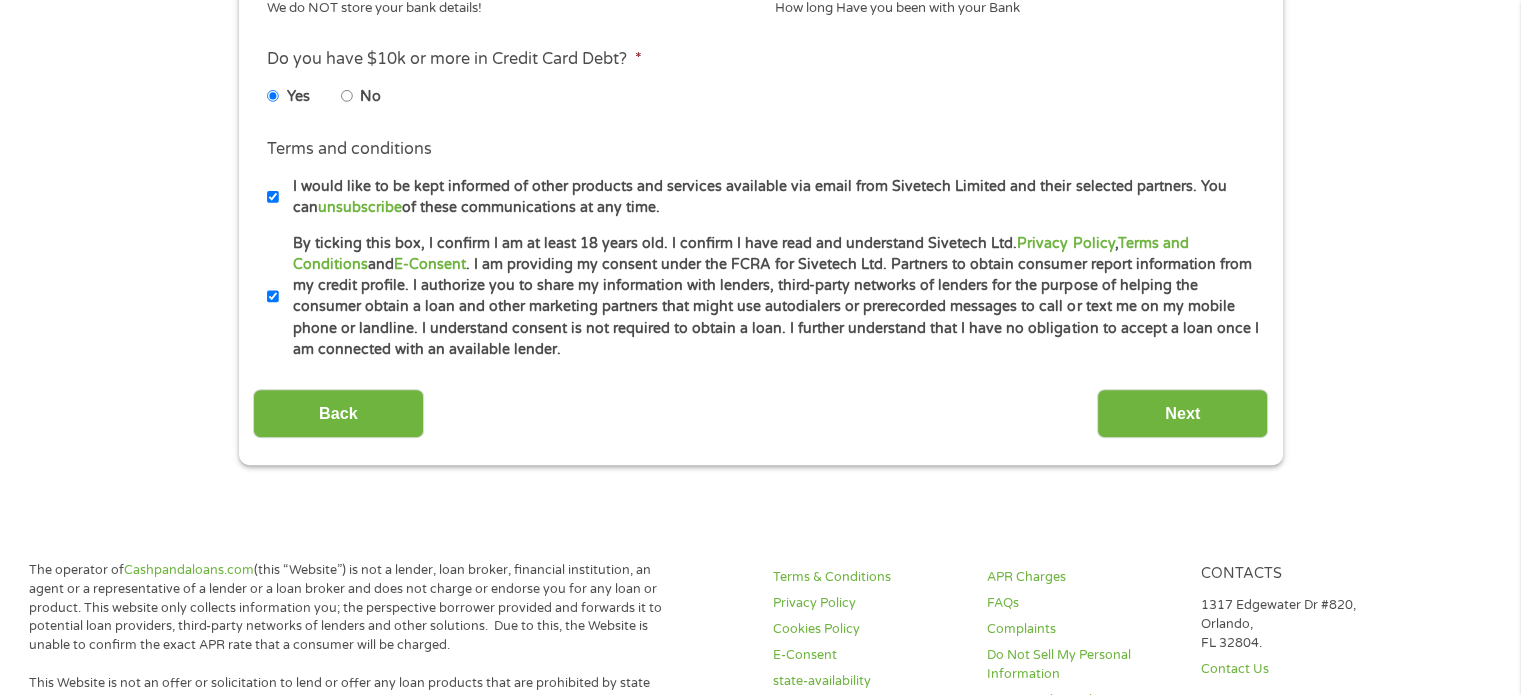 click on "No" at bounding box center (347, 96) 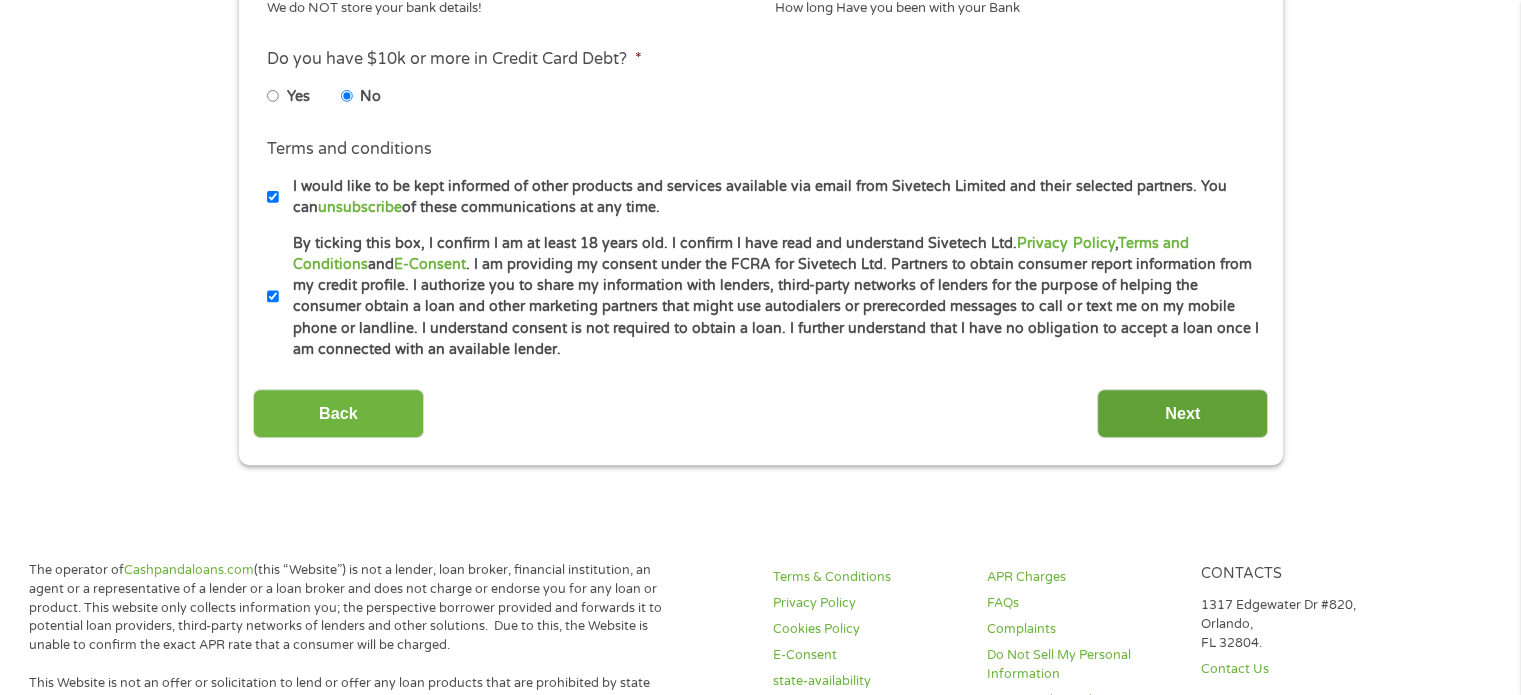 click on "Next" at bounding box center [1182, 413] 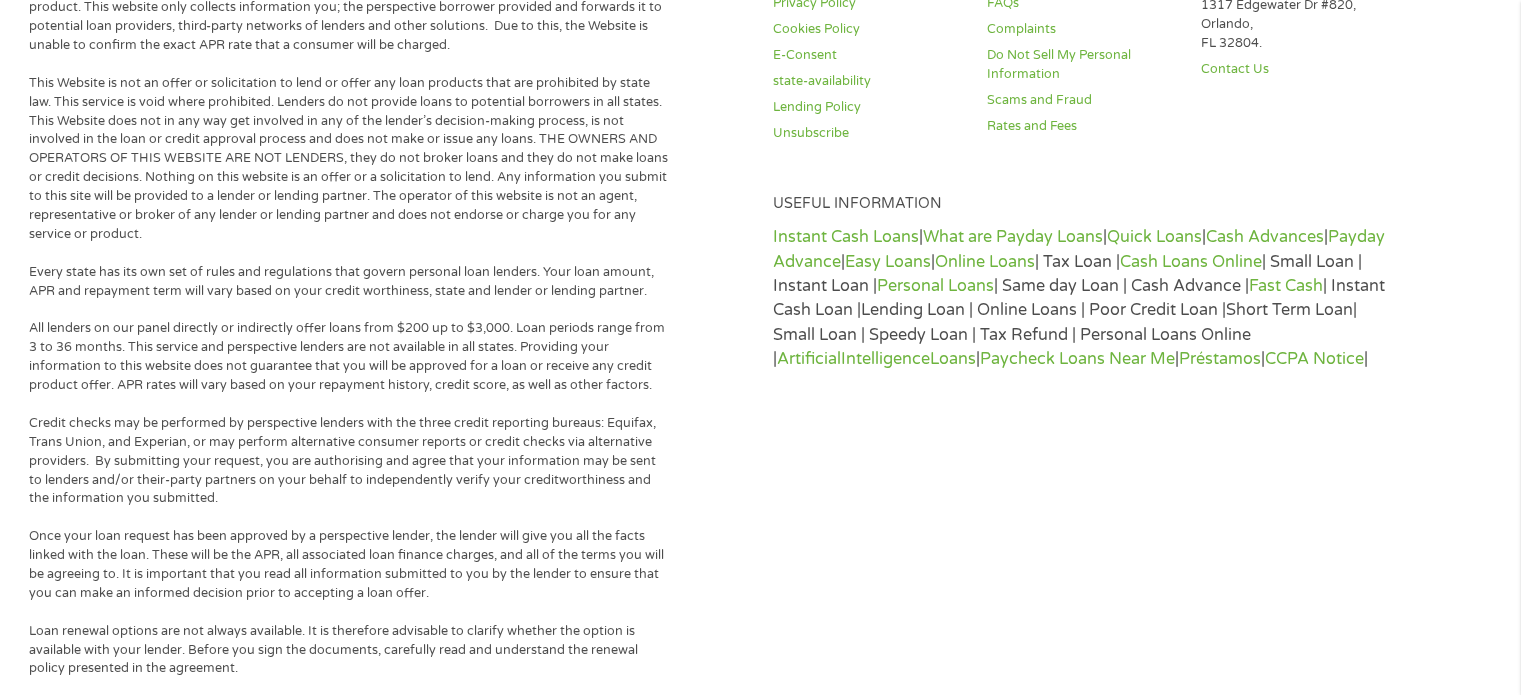 scroll, scrollTop: 8, scrollLeft: 8, axis: both 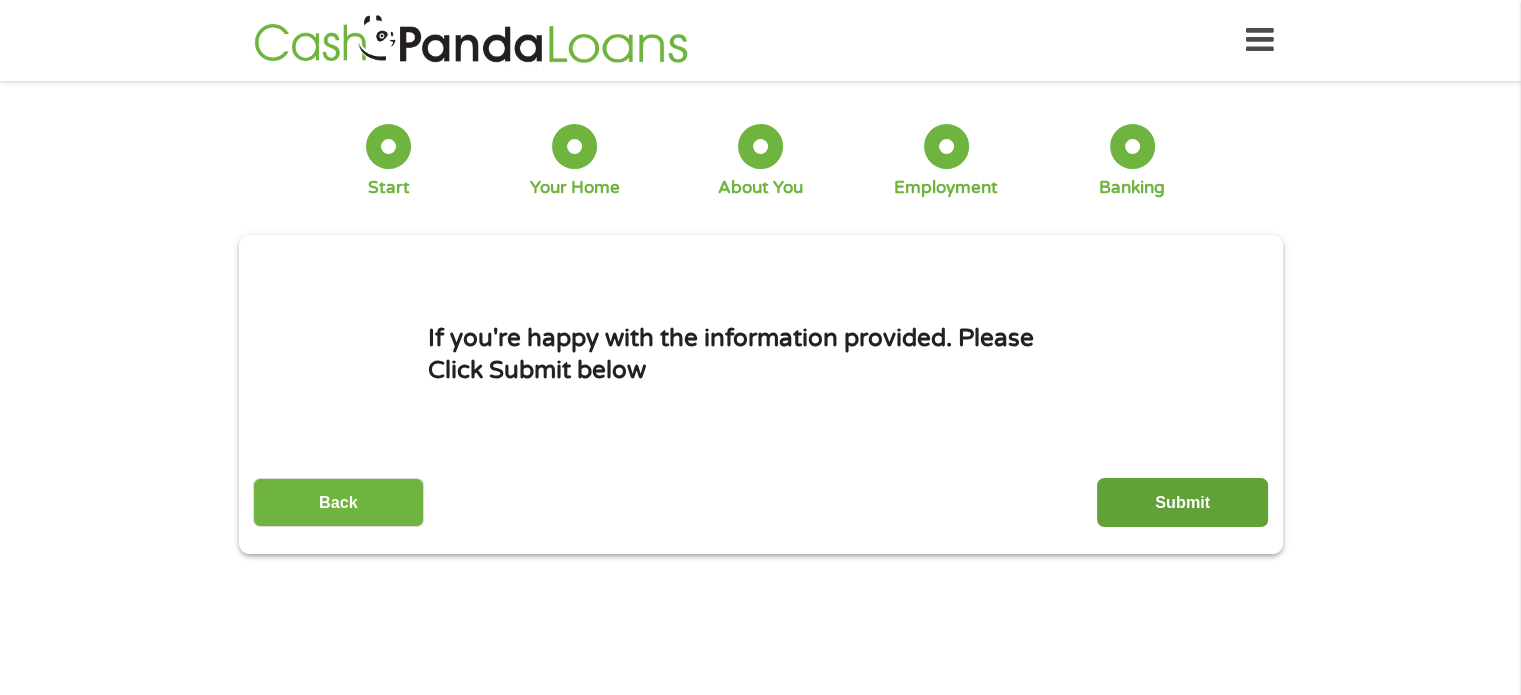 click on "Submit" at bounding box center [1182, 502] 